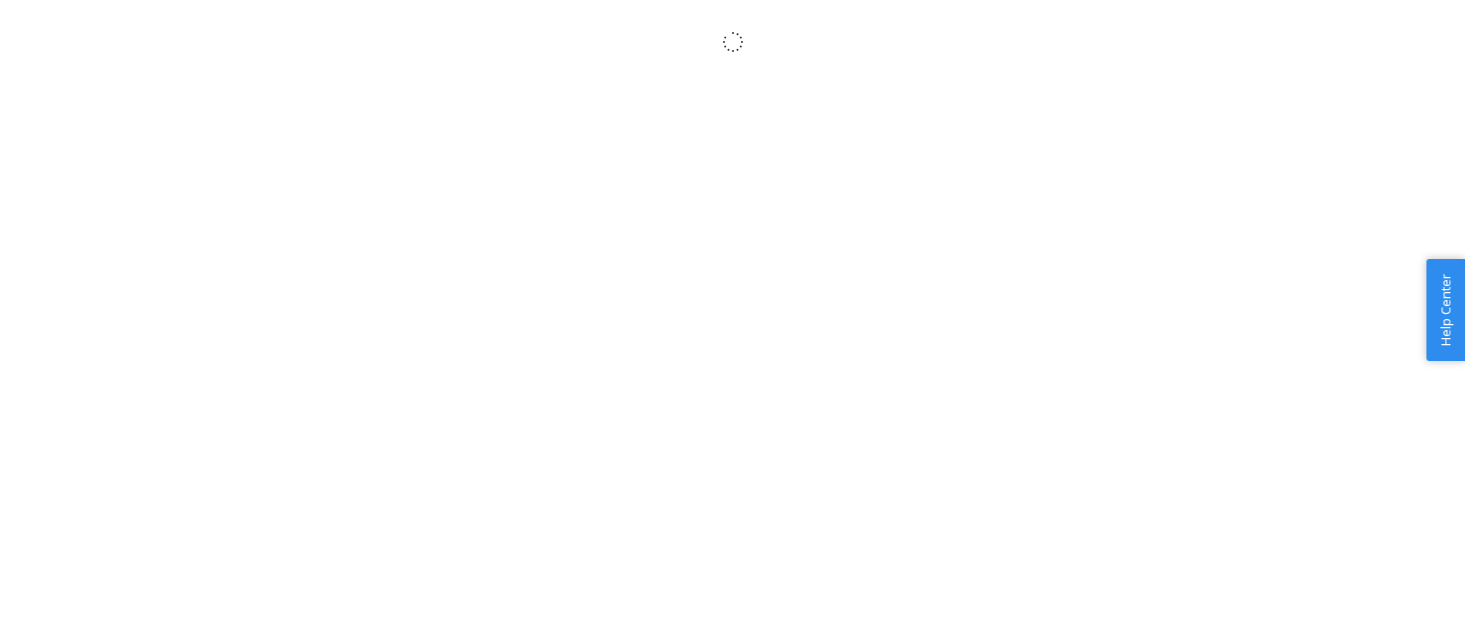 scroll, scrollTop: 0, scrollLeft: 0, axis: both 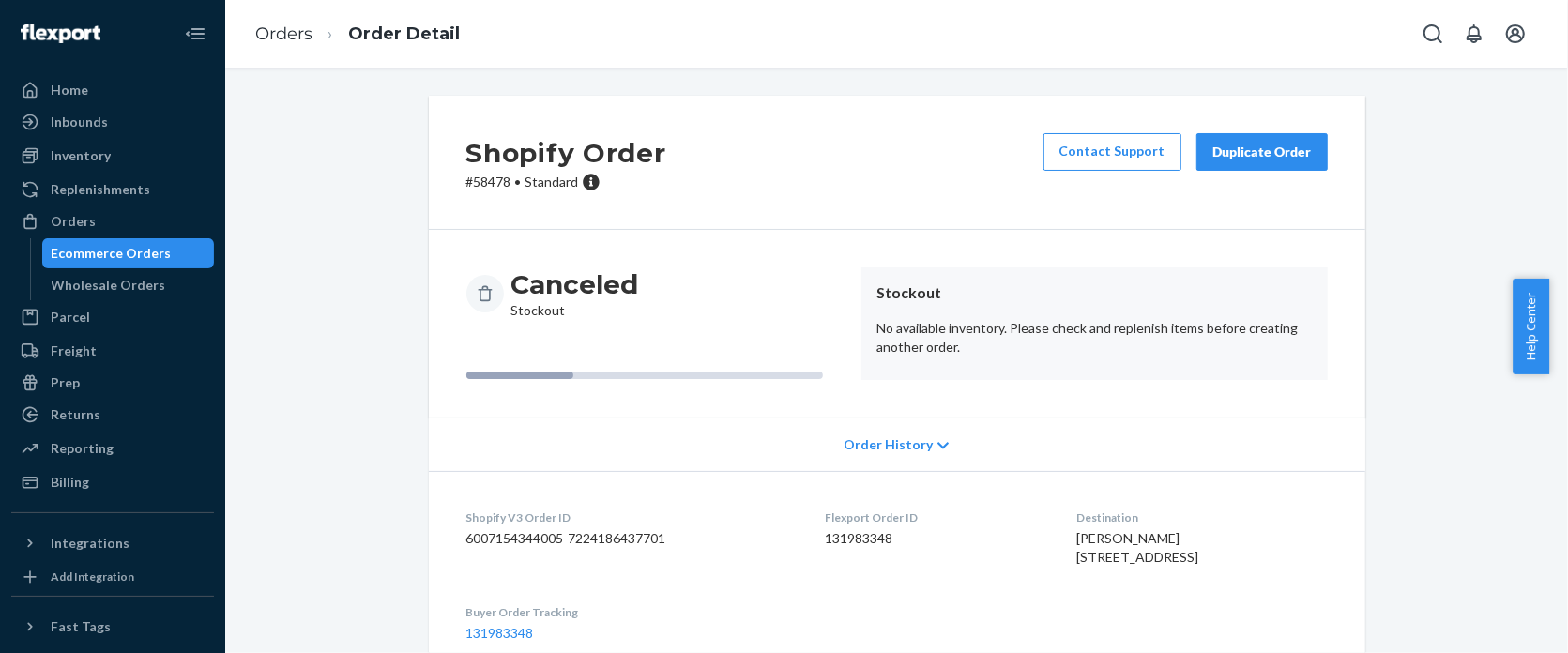 click on "No available inventory. Please check and replenish items before creating another order." at bounding box center [1094, 338] 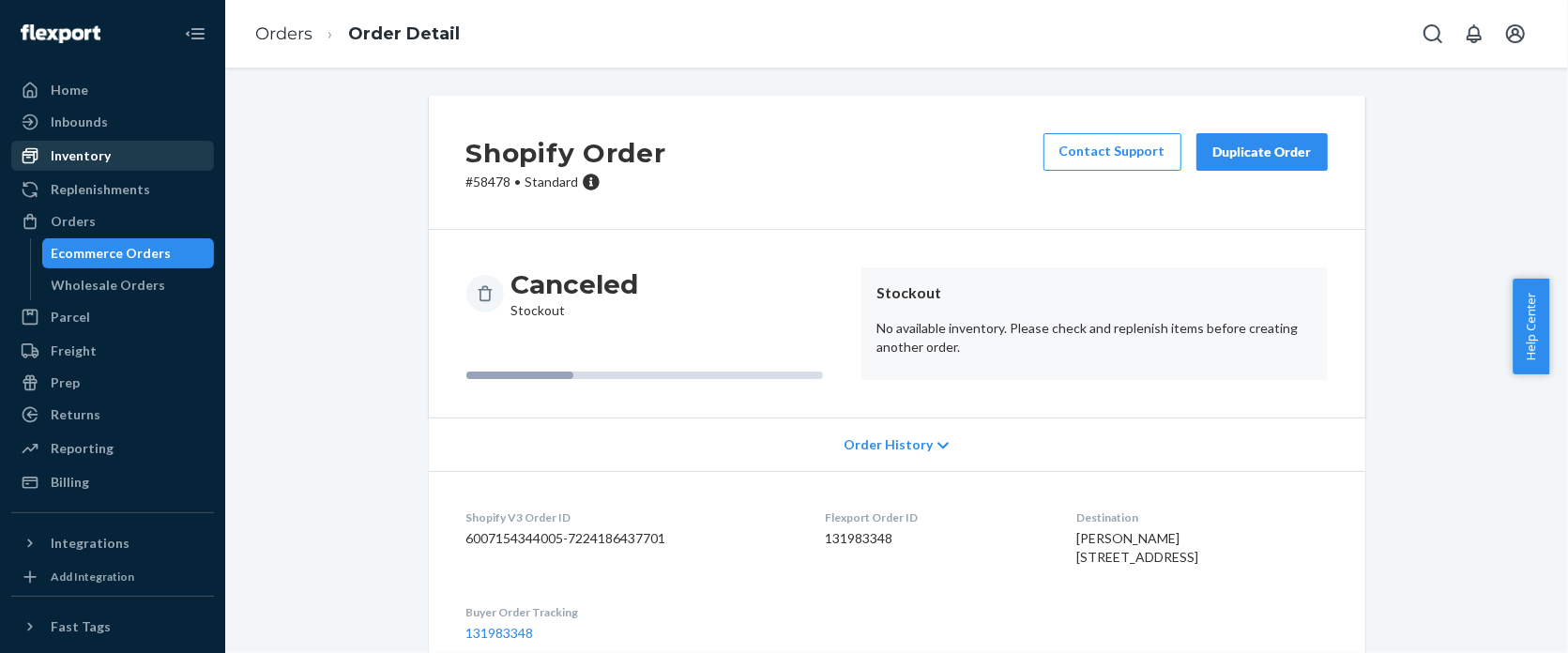 click on "Inventory" at bounding box center (81, 156) 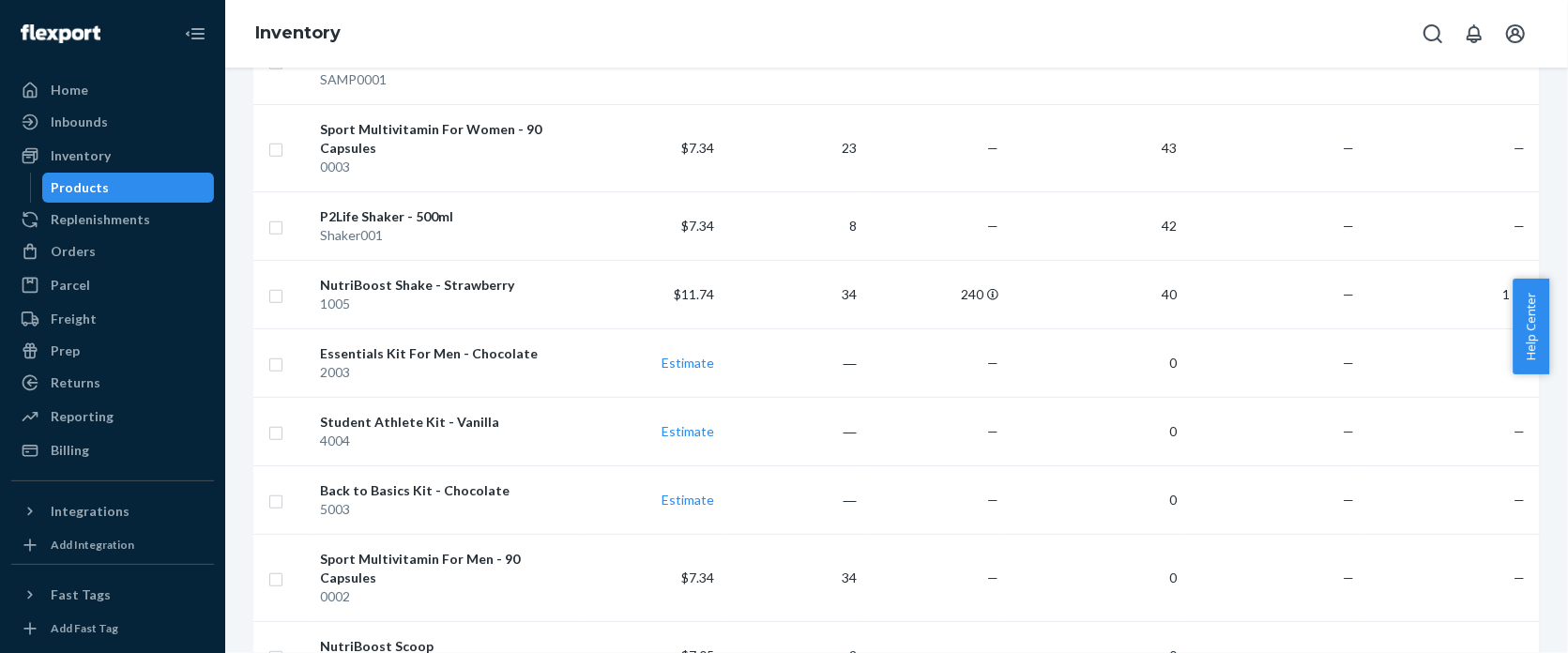 scroll, scrollTop: 844, scrollLeft: 0, axis: vertical 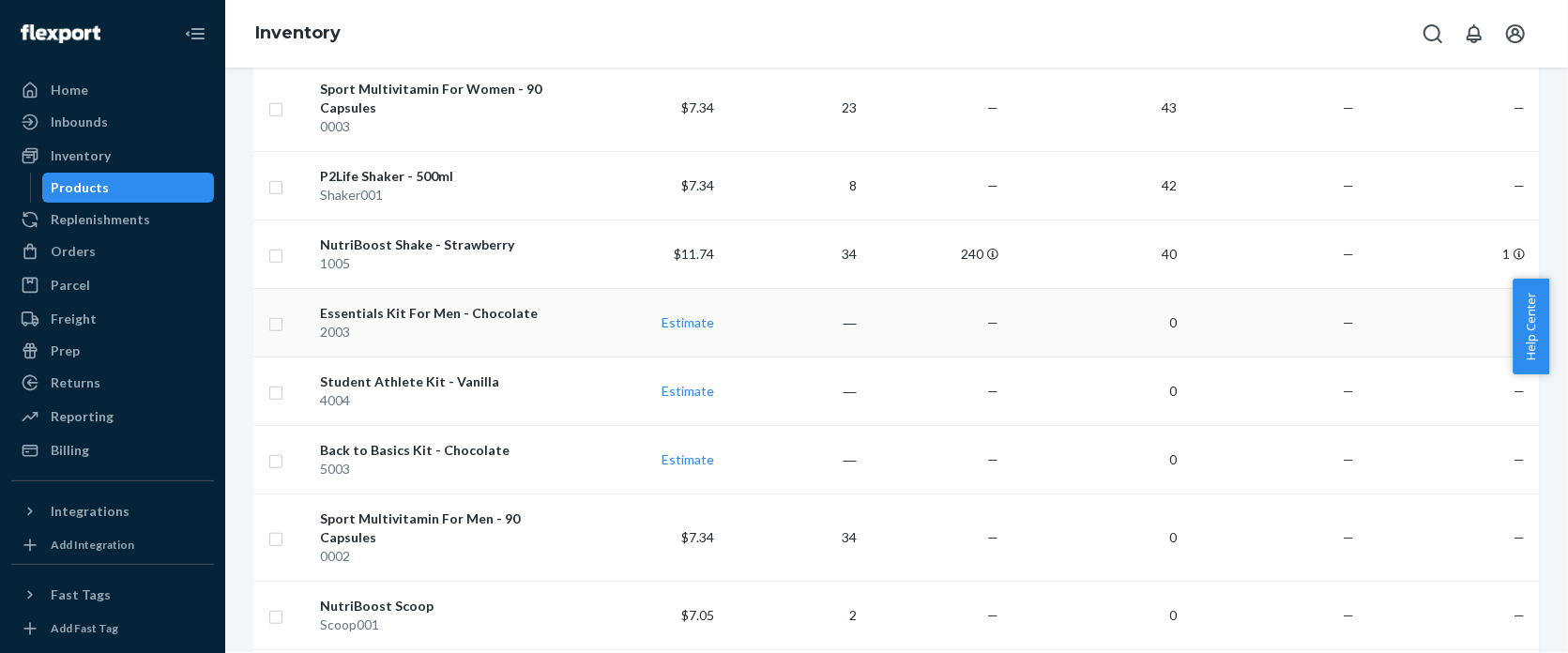 click on "Essentials Kit For Men - Chocolate" at bounding box center (446, 313) 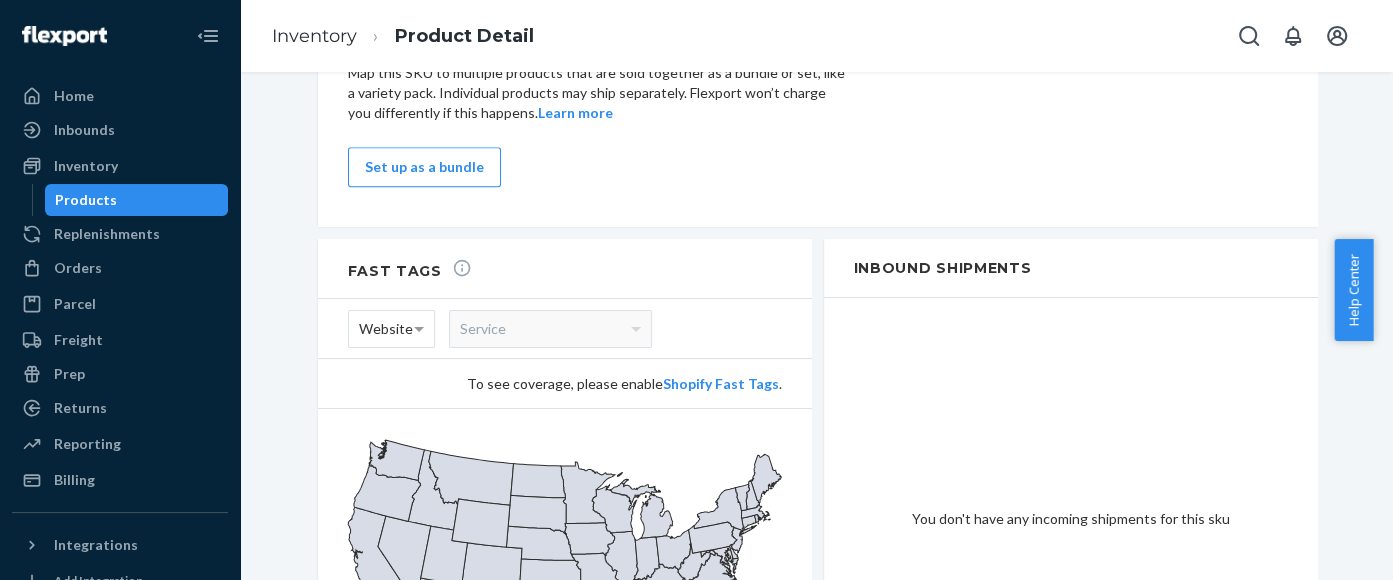 scroll, scrollTop: 1860, scrollLeft: 0, axis: vertical 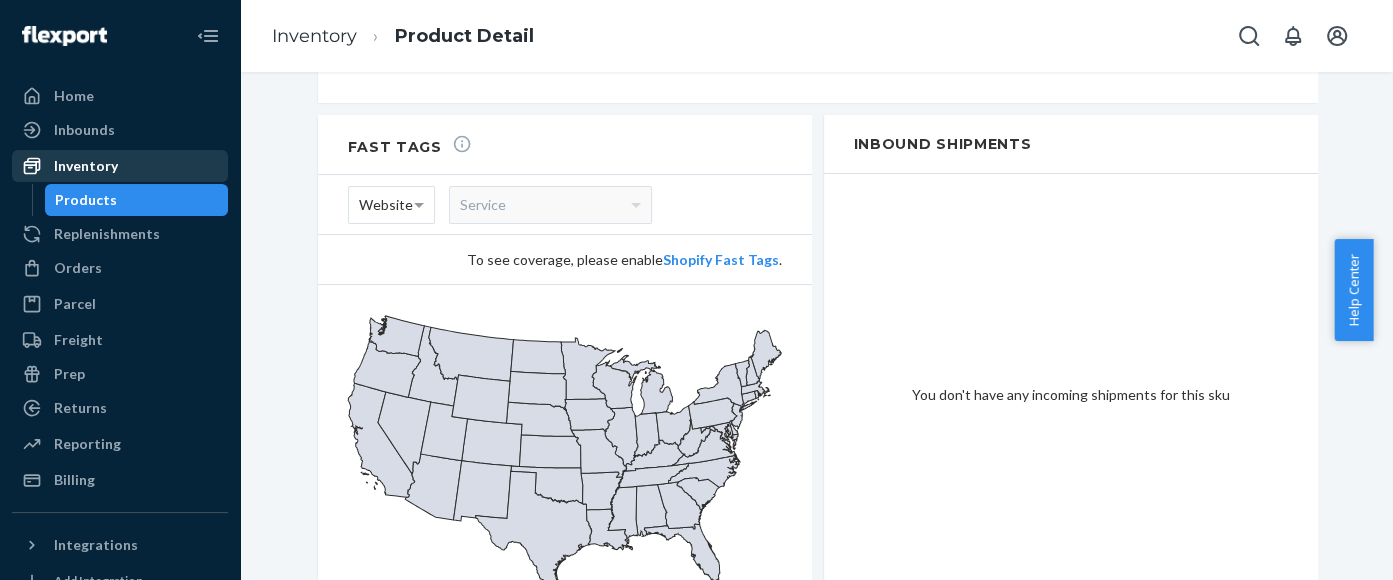 click on "Inventory" at bounding box center [86, 166] 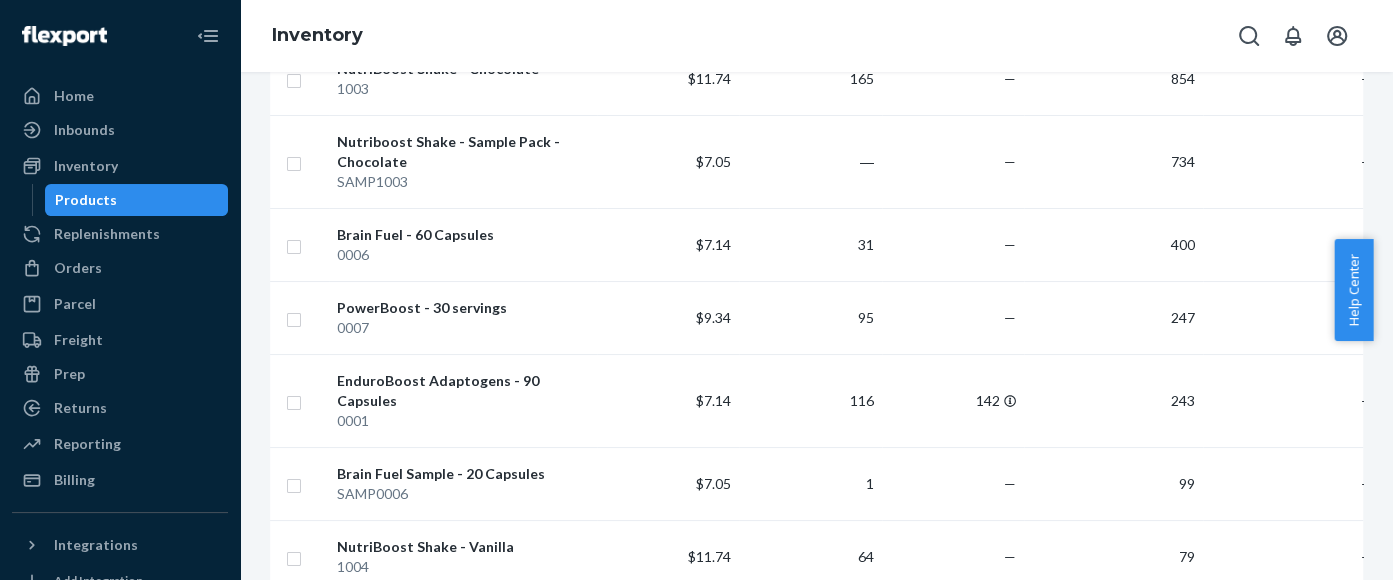 scroll, scrollTop: 0, scrollLeft: 0, axis: both 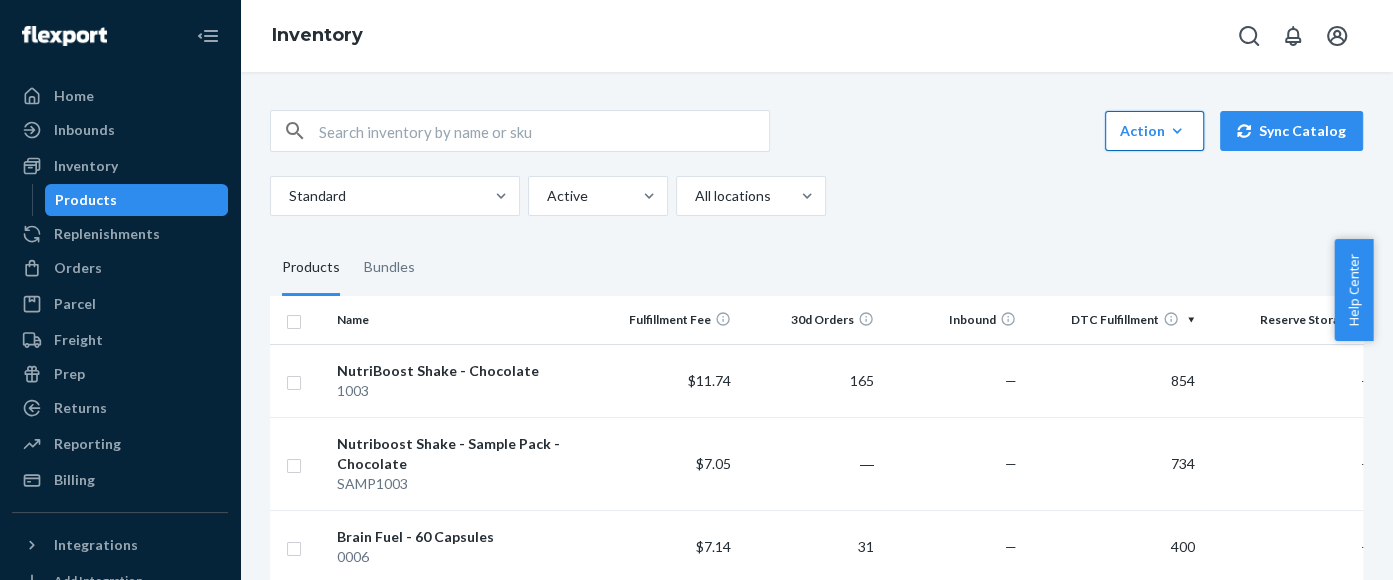 click on "Action Create product Create bundle Bulk create products Bulk update products Bulk update bundles Bulk update product alias attribute" at bounding box center [1154, 131] 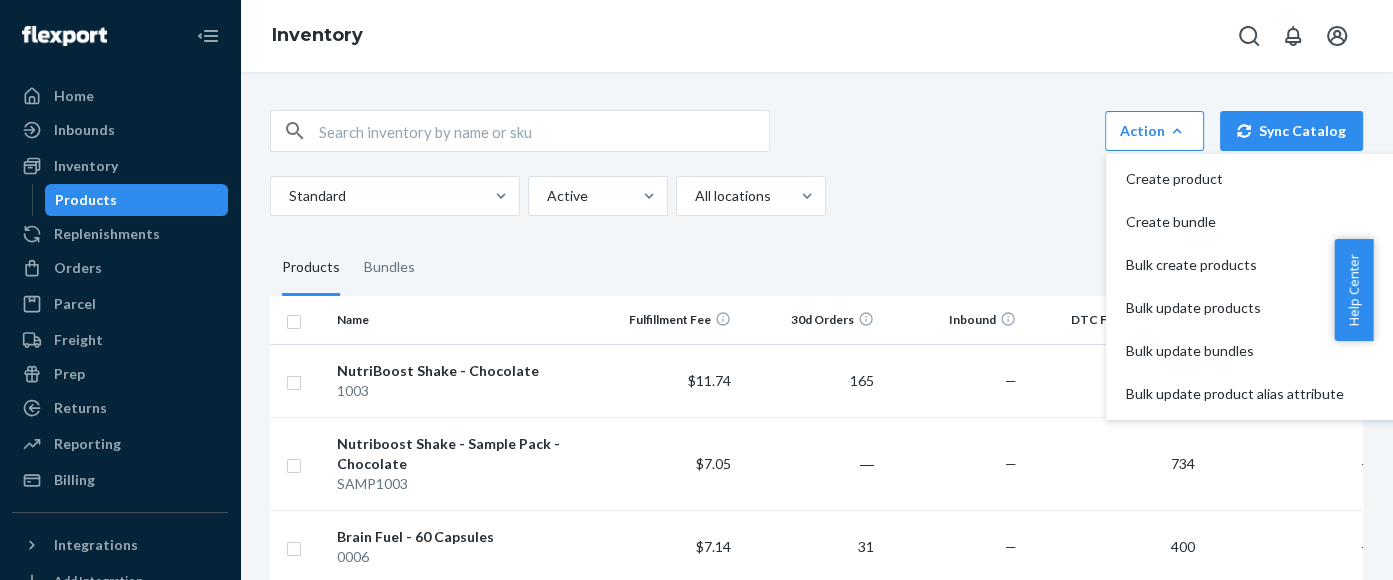 click on "Standard Active All locations" at bounding box center (809, 196) 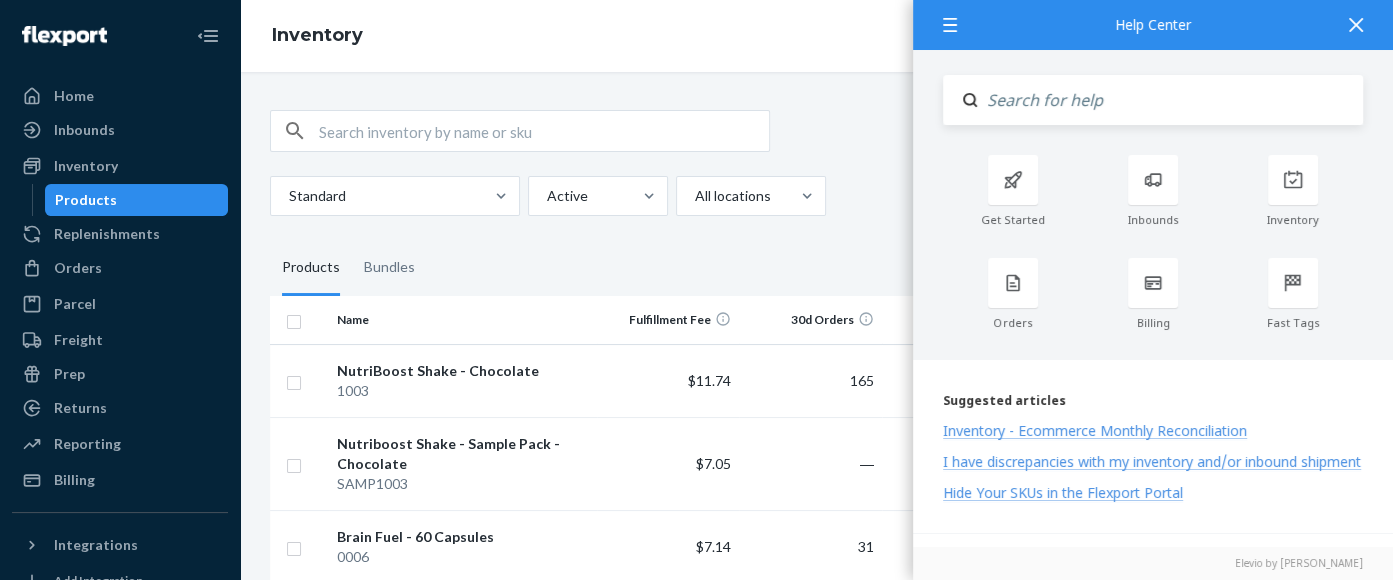 click at bounding box center (1170, 100) 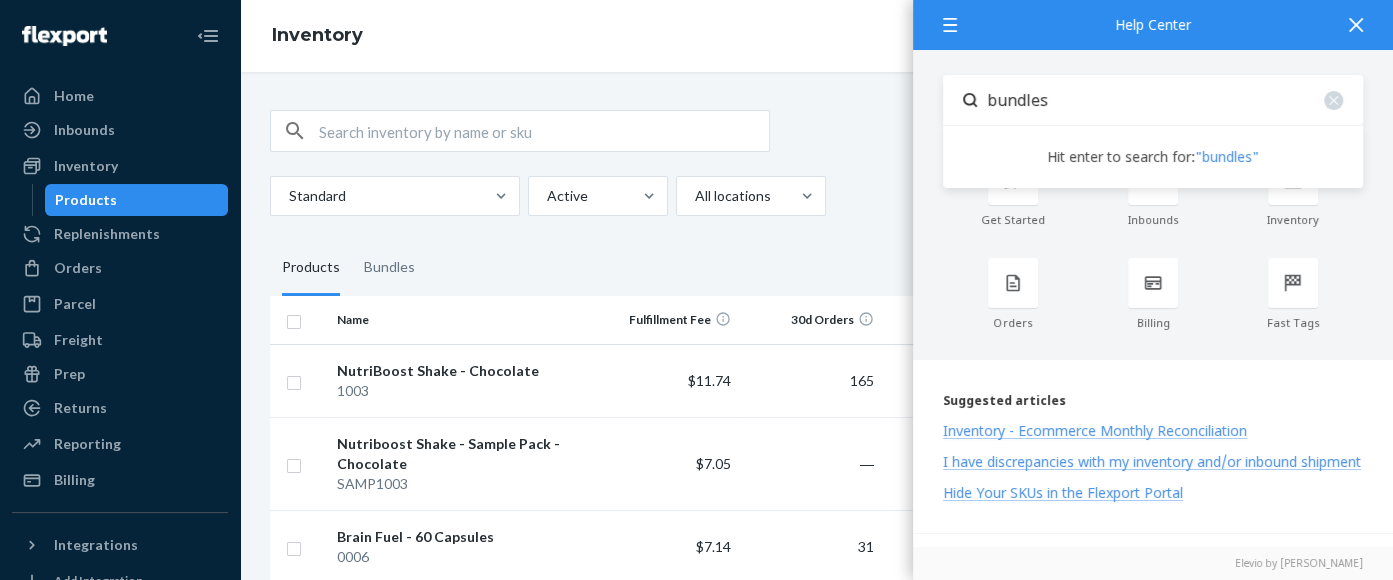 type on "bundles" 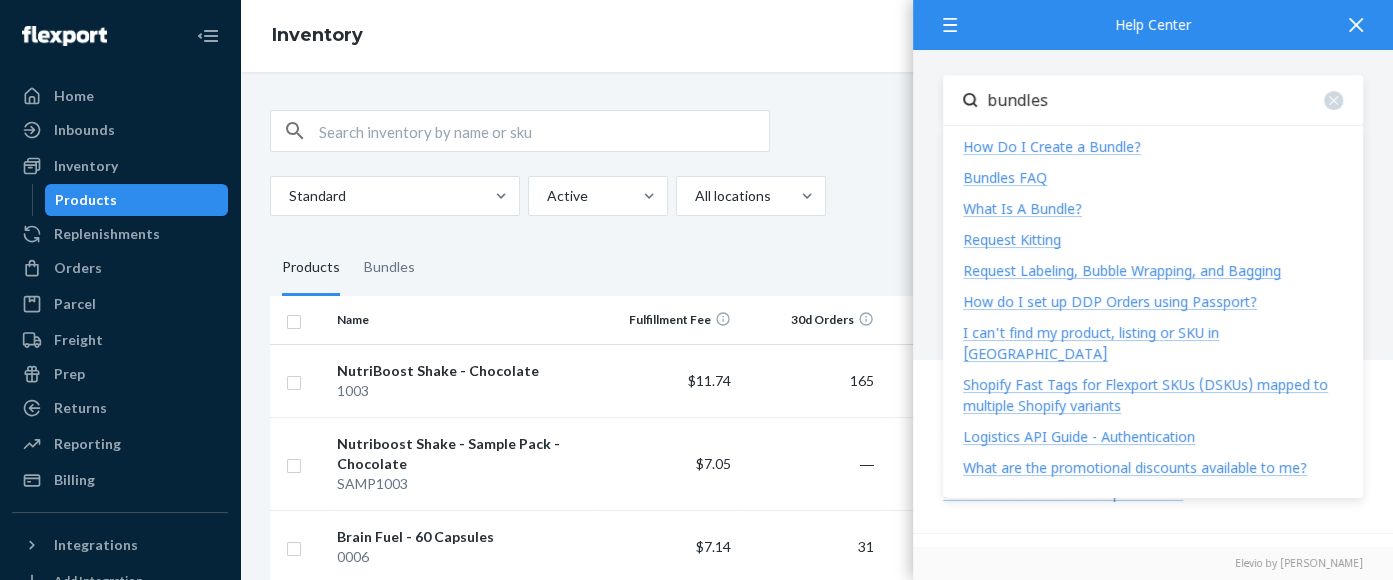 click on "Action Create product Create bundle Bulk create products Bulk update products Bulk update bundles Bulk update product alias attribute Sync Catalog" at bounding box center (816, 131) 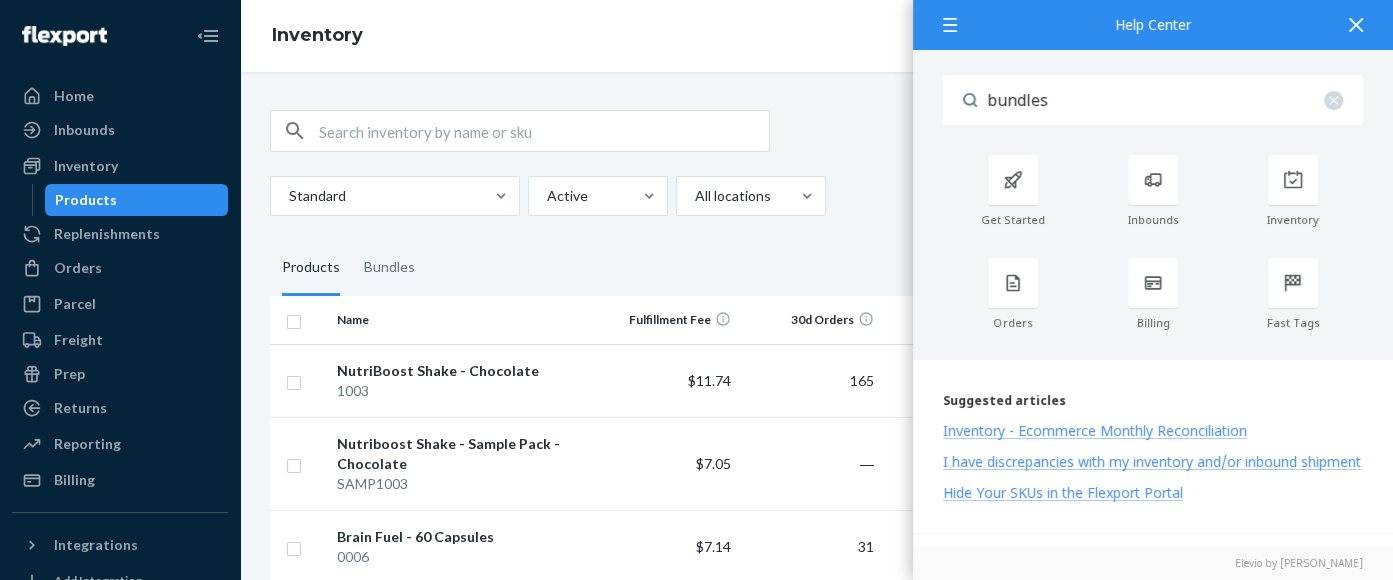 scroll, scrollTop: 250, scrollLeft: 0, axis: vertical 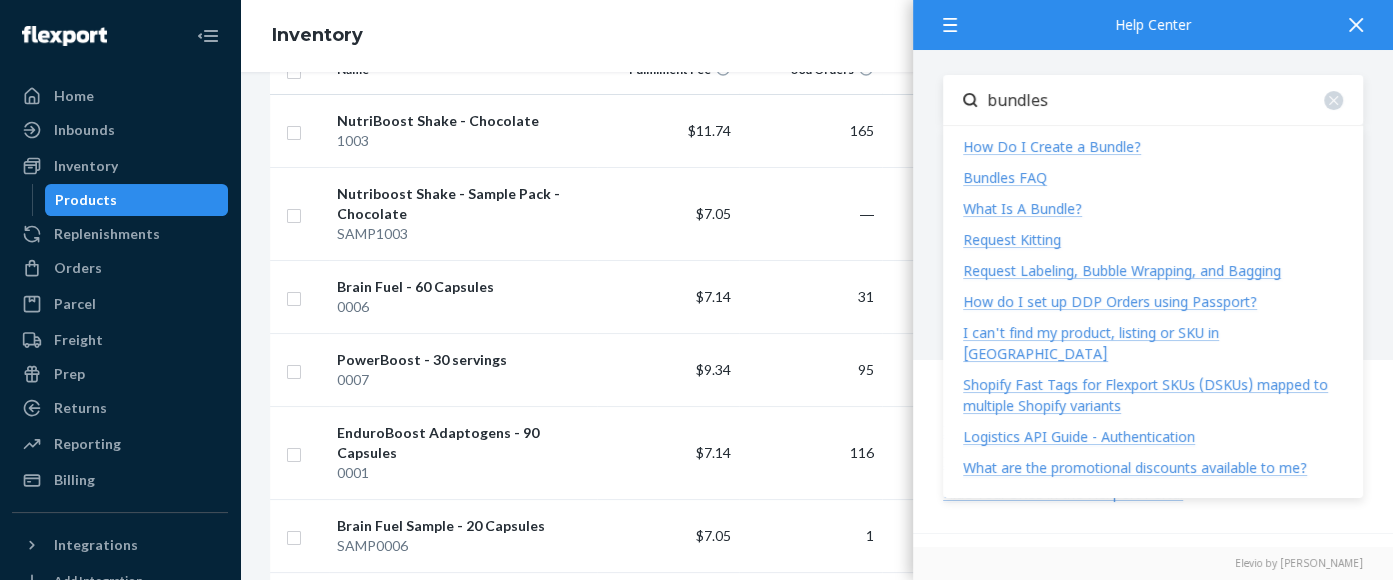 drag, startPoint x: 1113, startPoint y: 105, endPoint x: 944, endPoint y: 109, distance: 169.04733 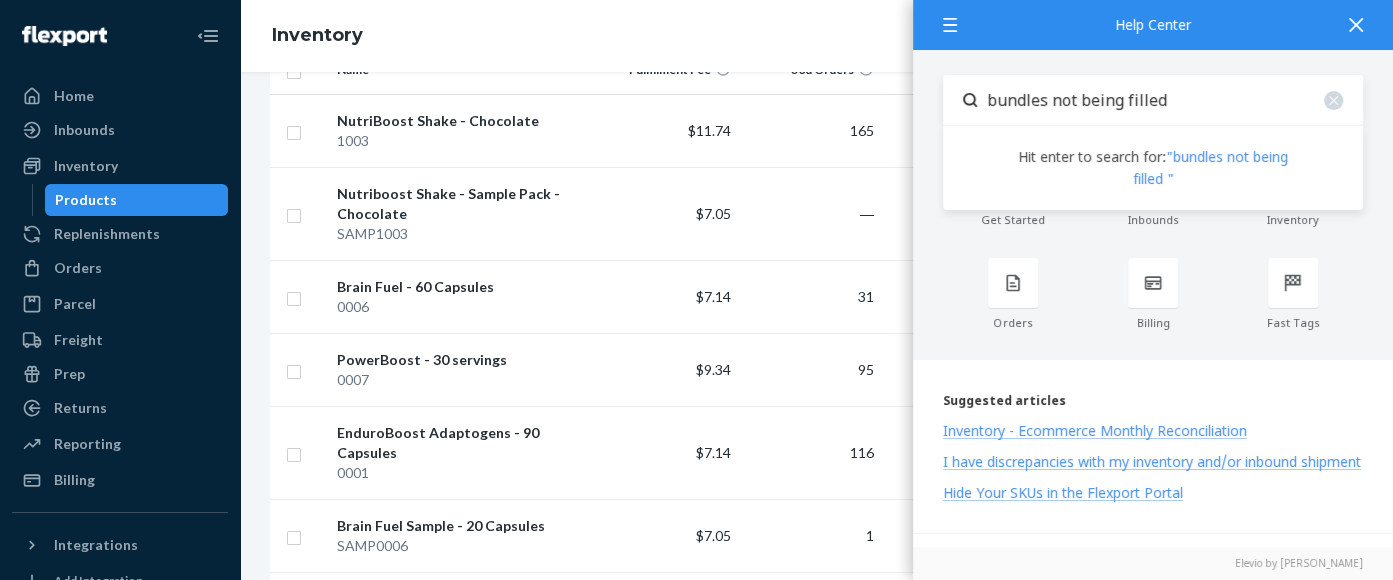 type on "bundles not being filled" 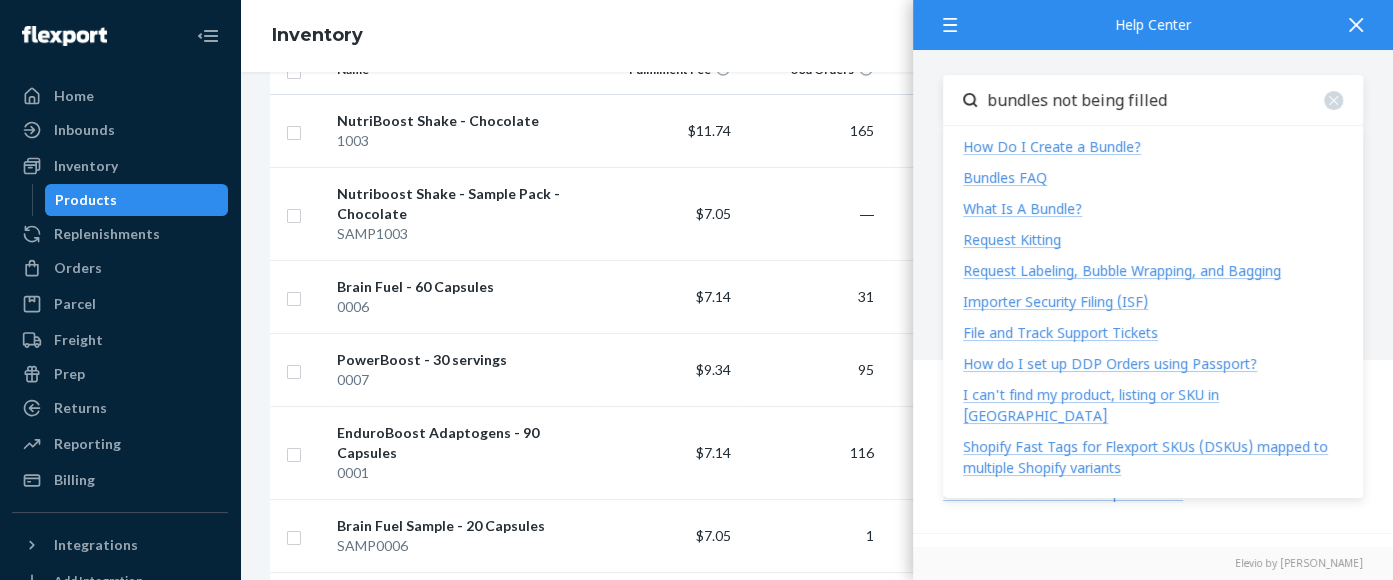 click at bounding box center [1356, 24] 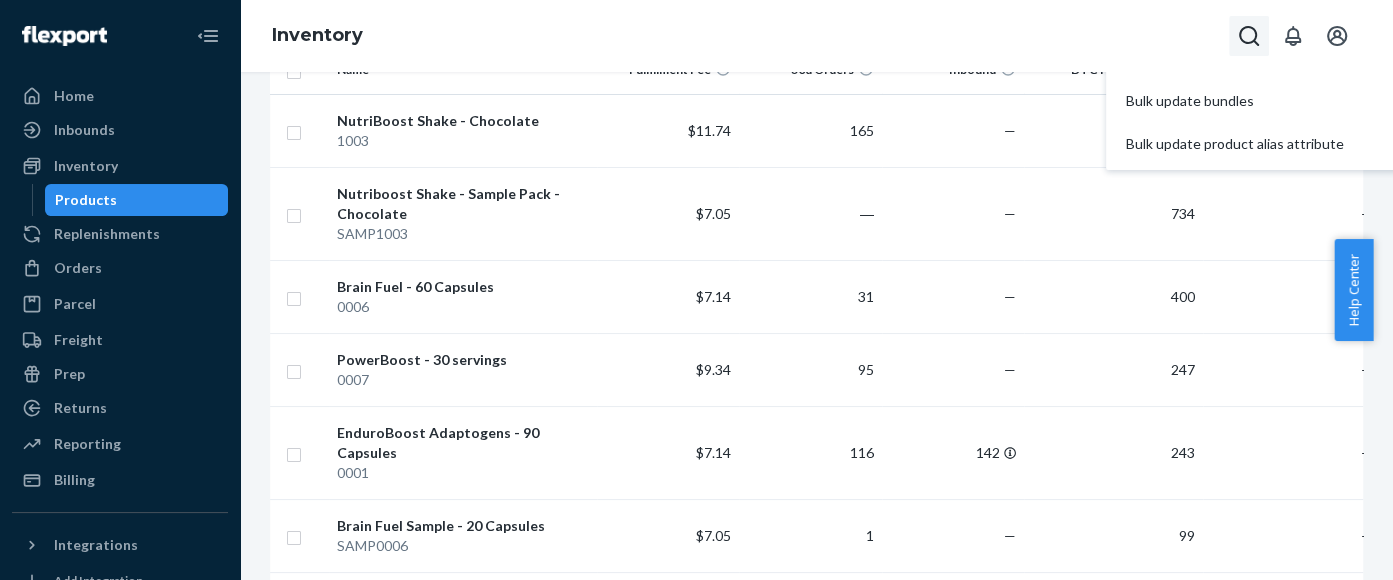 click 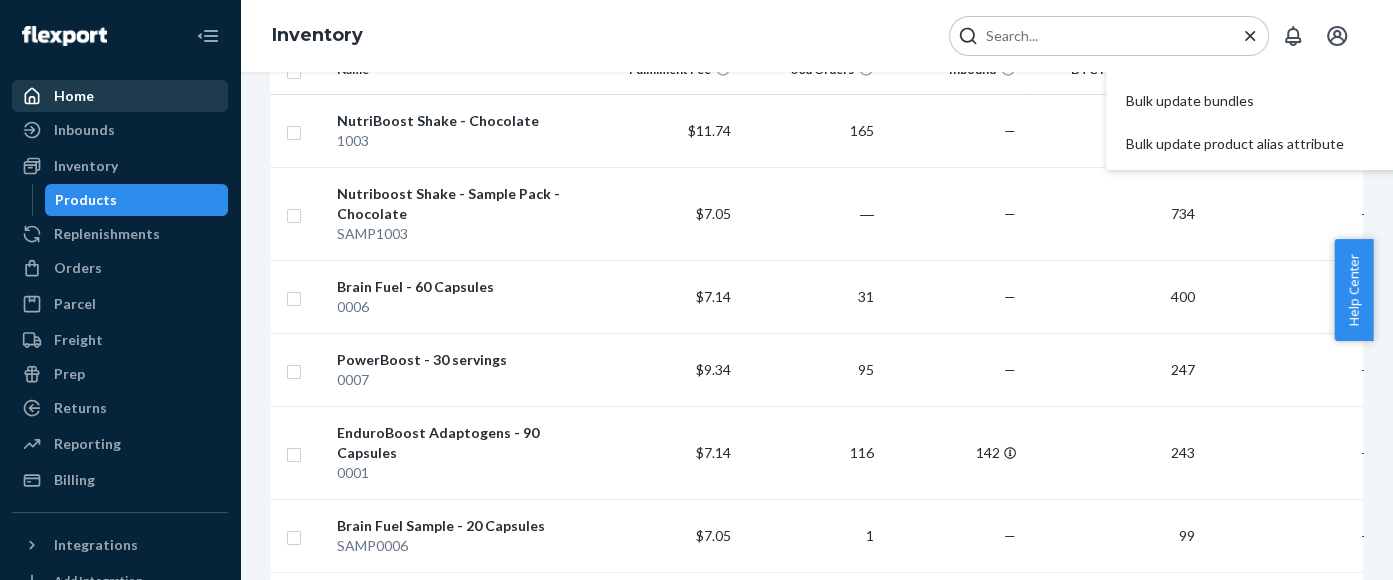 click on "Home" at bounding box center [74, 96] 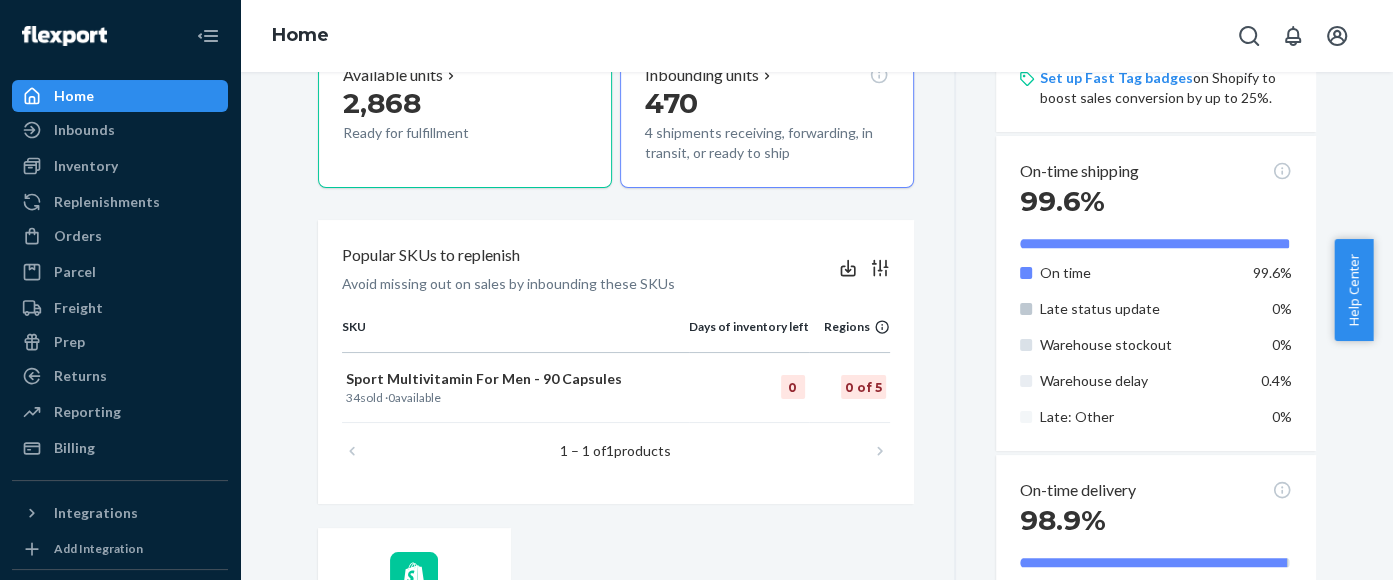scroll, scrollTop: 624, scrollLeft: 0, axis: vertical 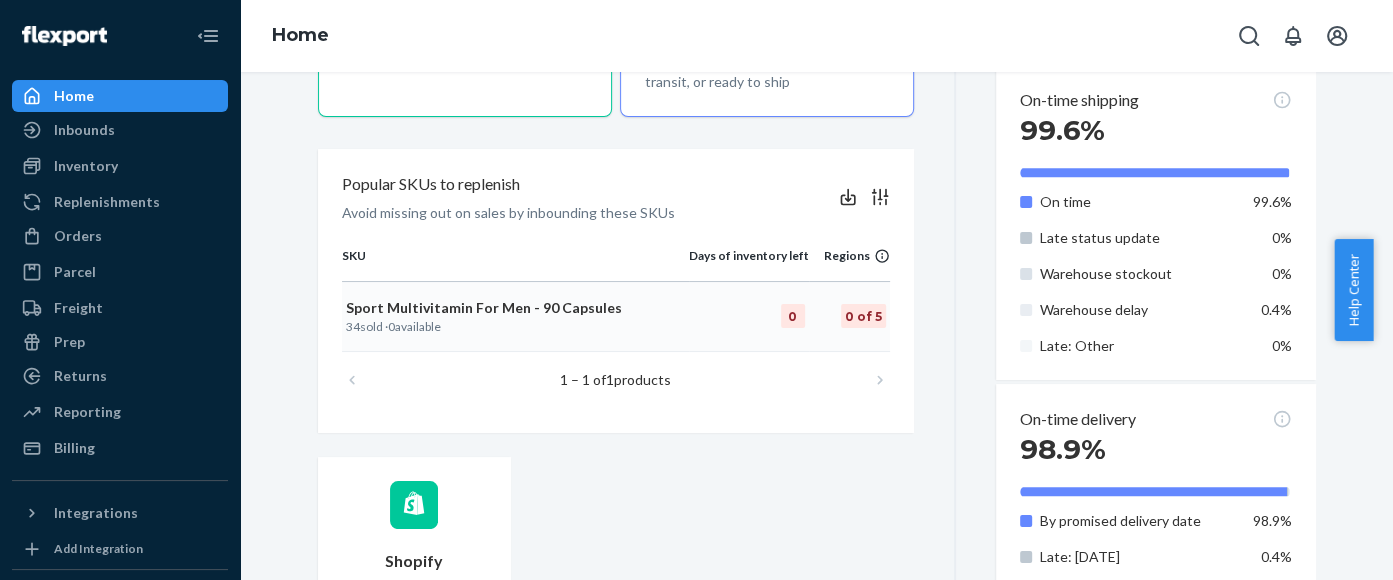 click on "Sport Multivitamin For Men - 90 Capsules" at bounding box center [515, 308] 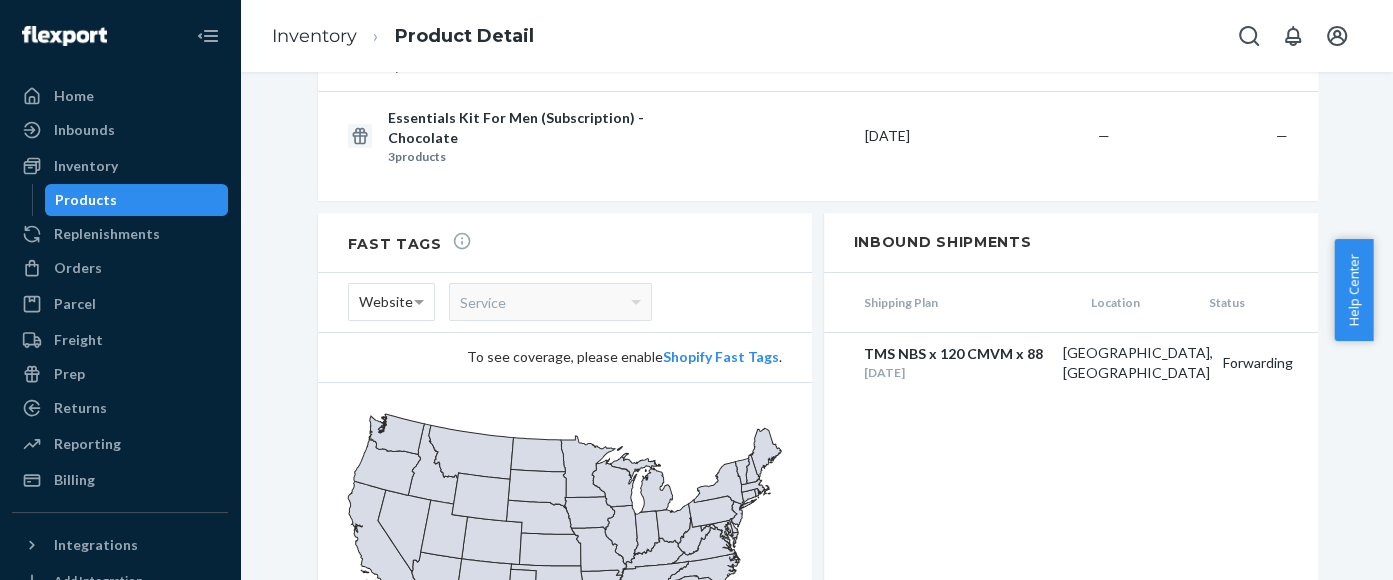 scroll, scrollTop: 2000, scrollLeft: 0, axis: vertical 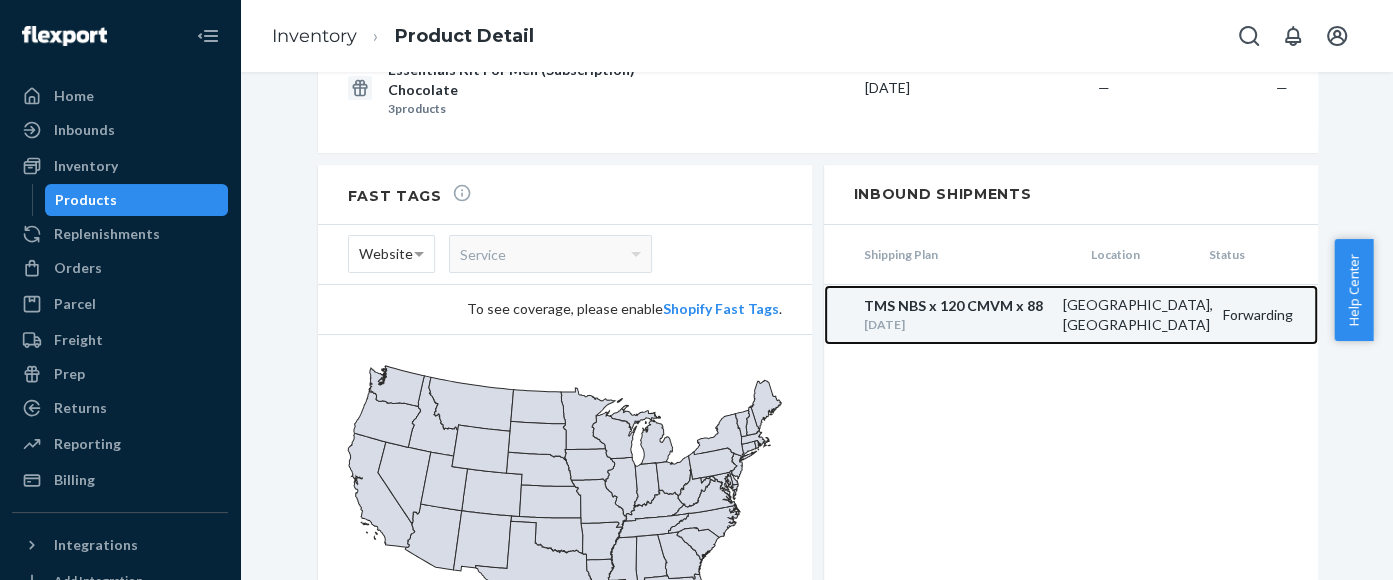 click on "TMS NBS x 120 CMVM x 88" at bounding box center (958, 306) 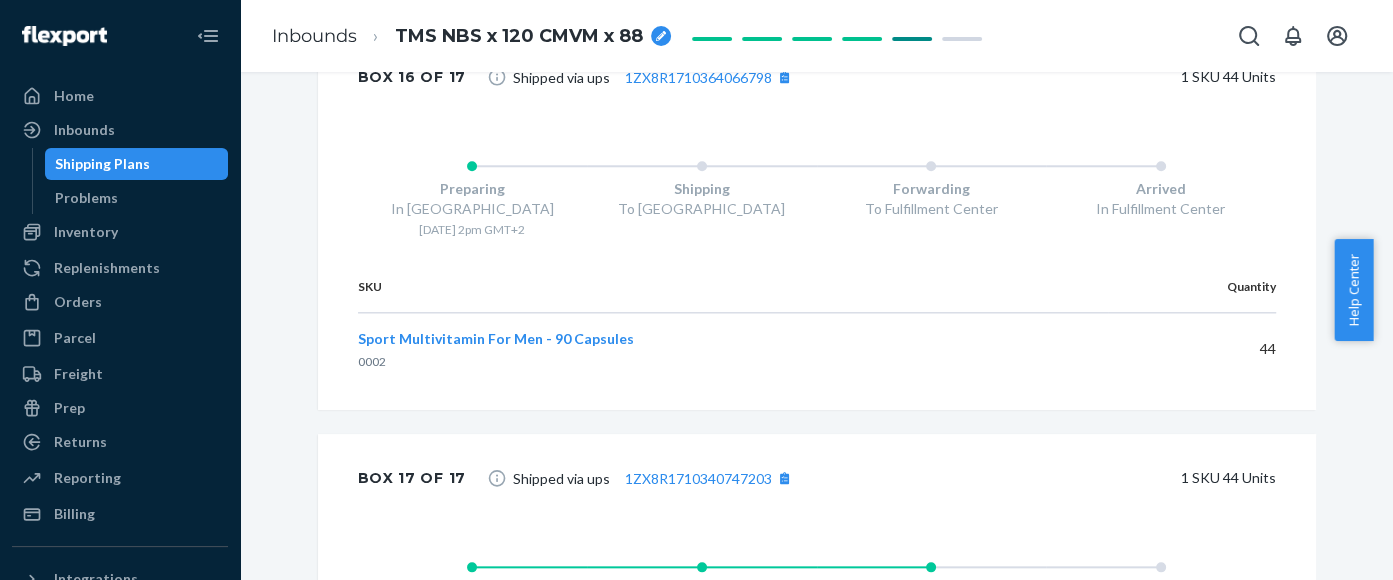 scroll, scrollTop: 7000, scrollLeft: 0, axis: vertical 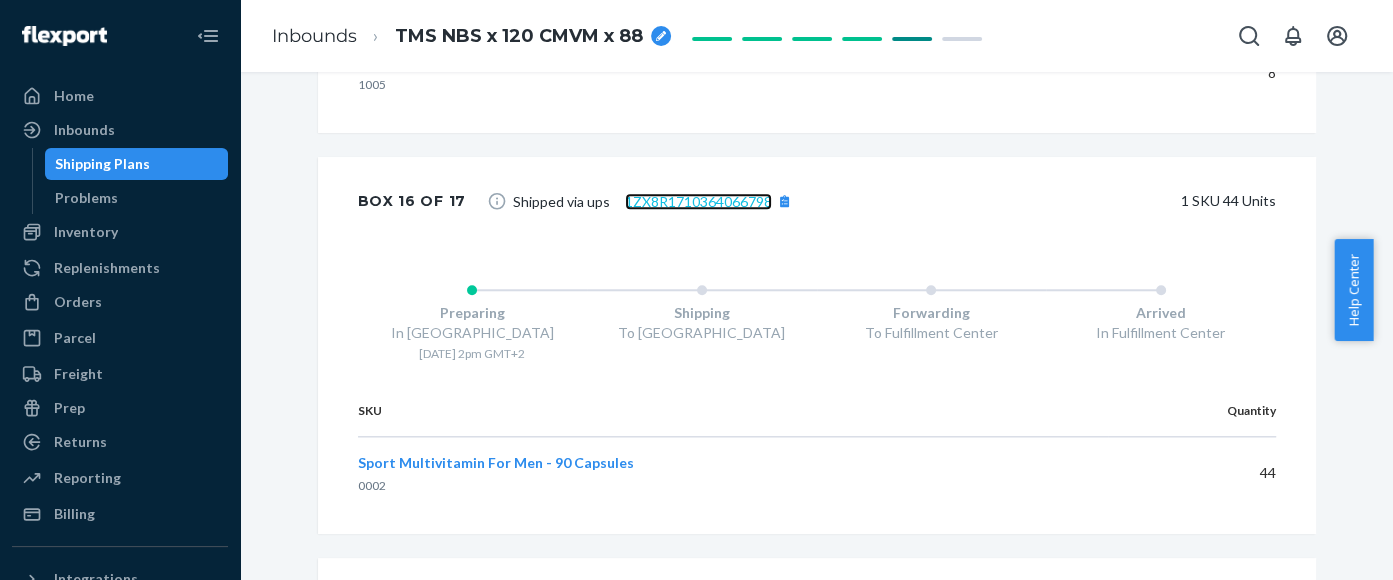 click on "1ZX8R1710364066798" at bounding box center (698, 201) 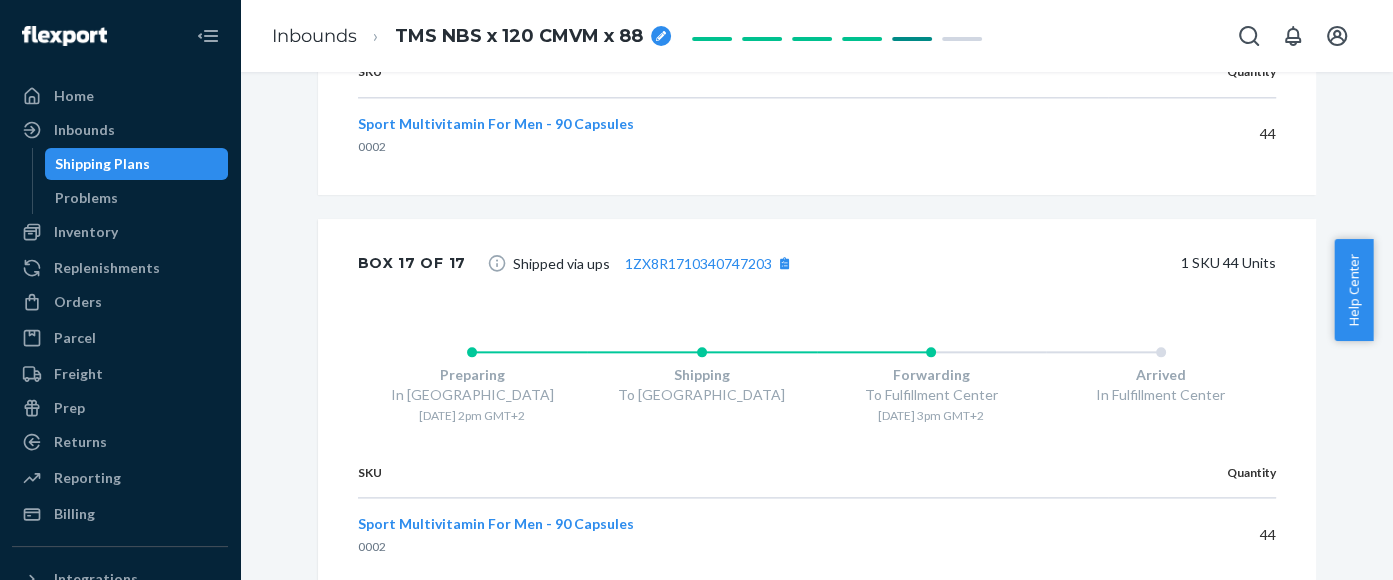 scroll, scrollTop: 7374, scrollLeft: 0, axis: vertical 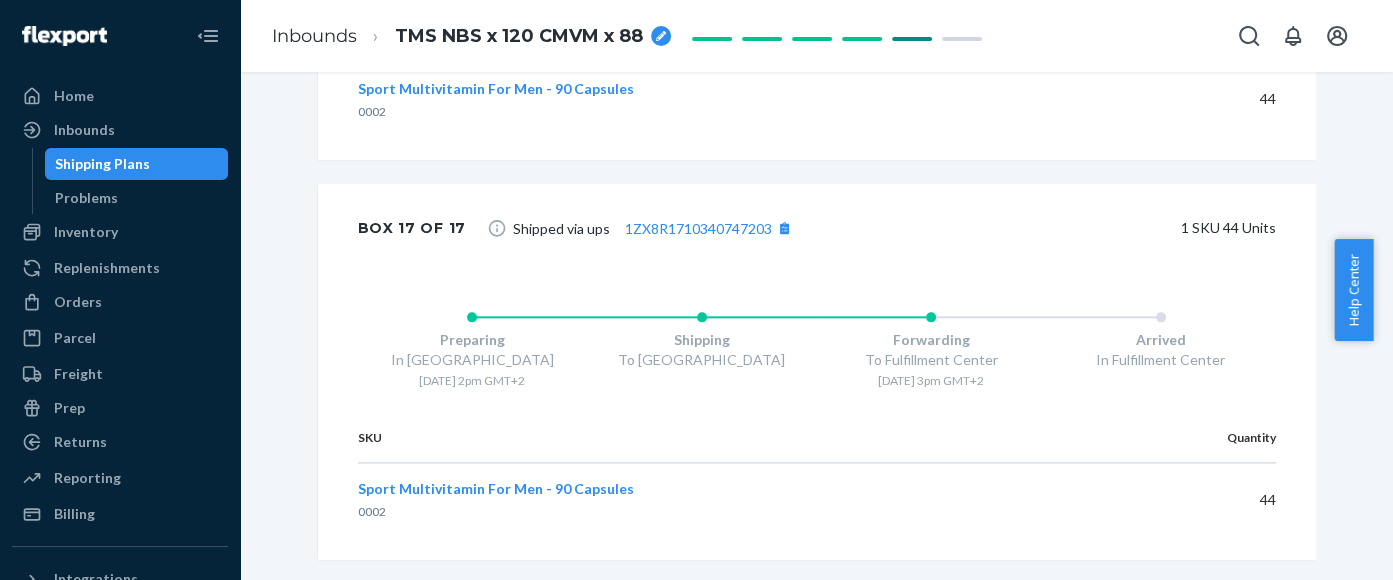 click on "Sport Multivitamin For Men - 90 Capsules" at bounding box center [496, 488] 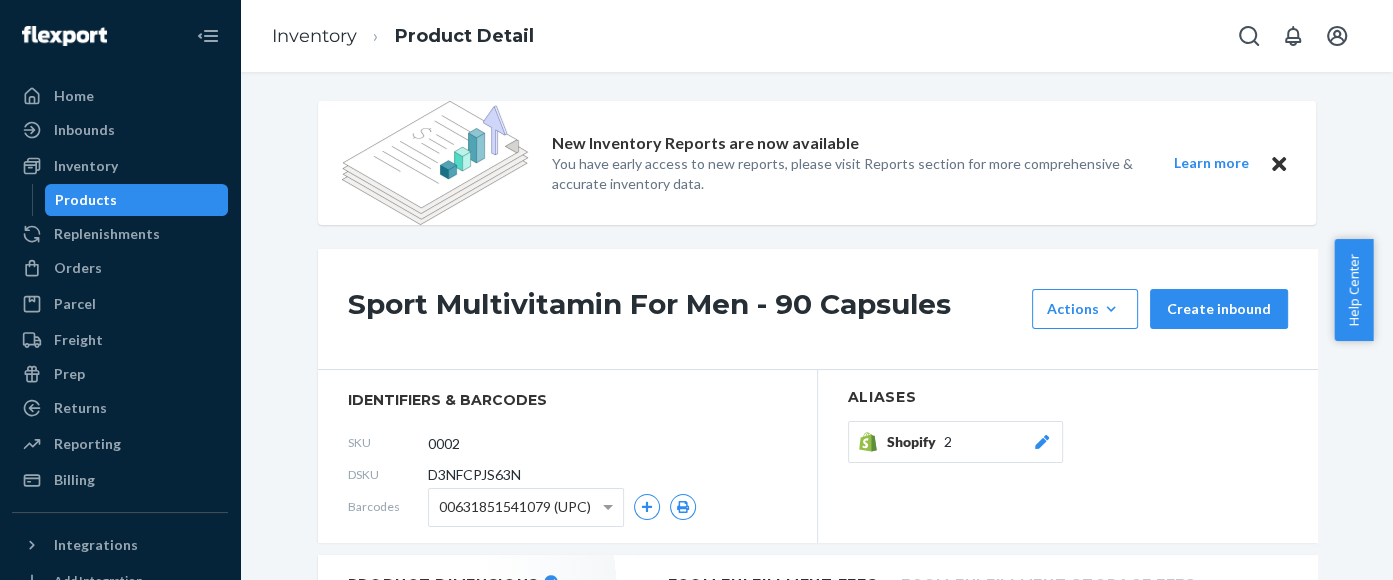 scroll, scrollTop: 0, scrollLeft: 0, axis: both 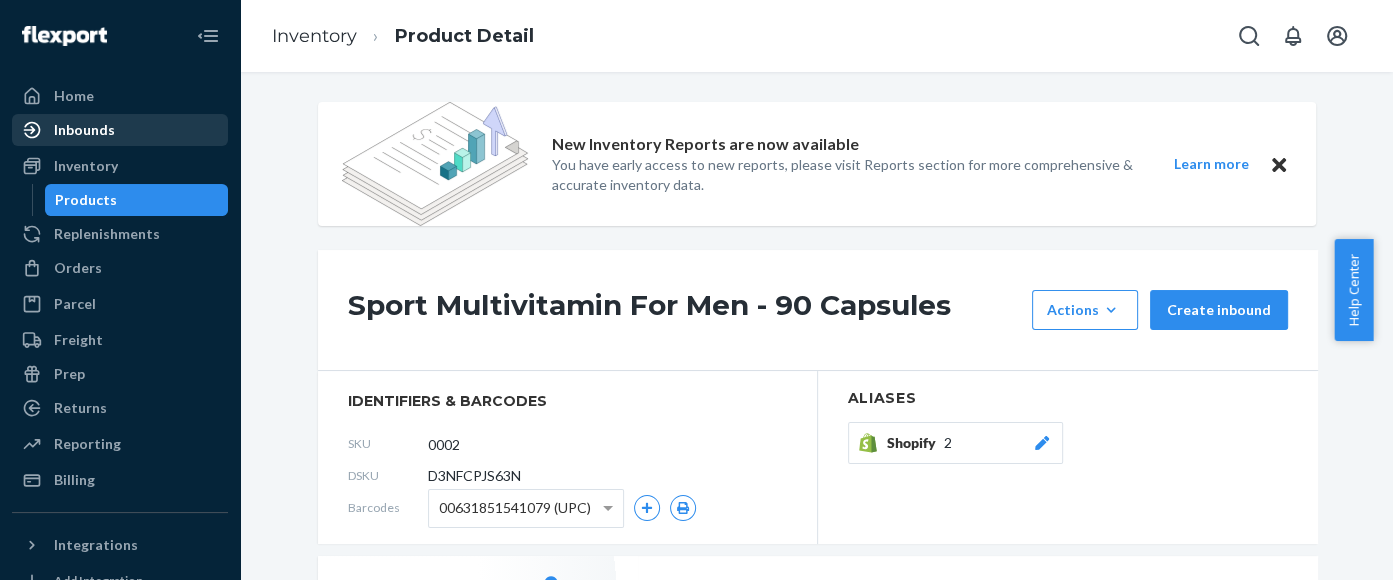 click on "Inbounds" at bounding box center [84, 130] 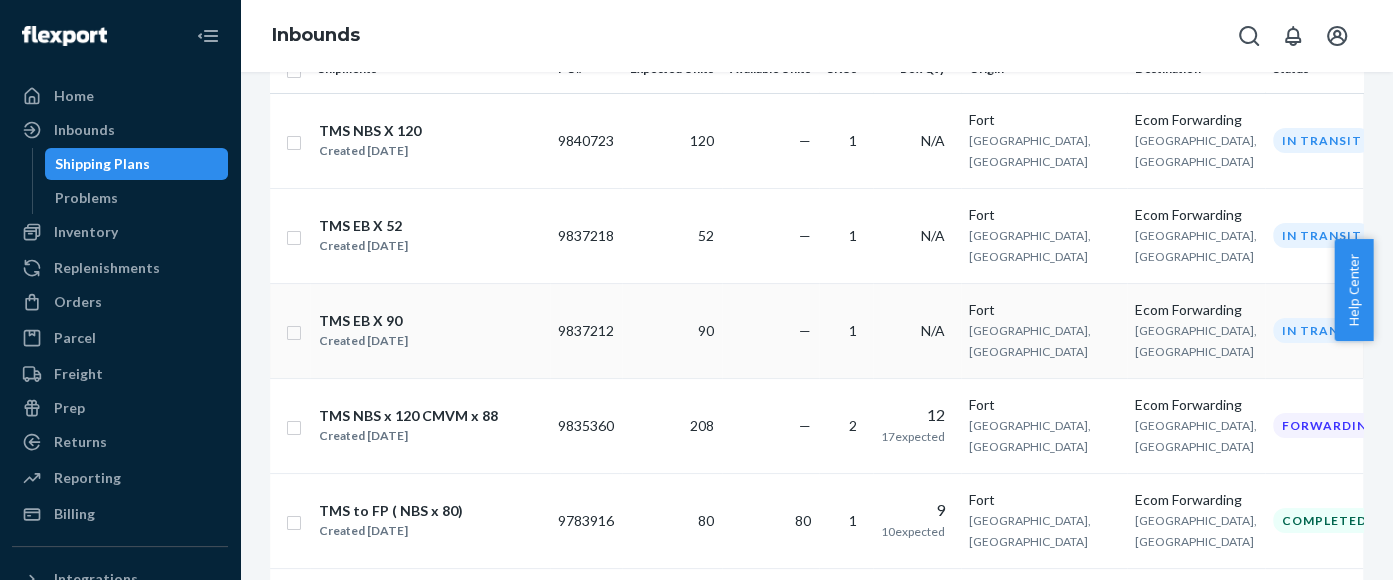 scroll, scrollTop: 374, scrollLeft: 0, axis: vertical 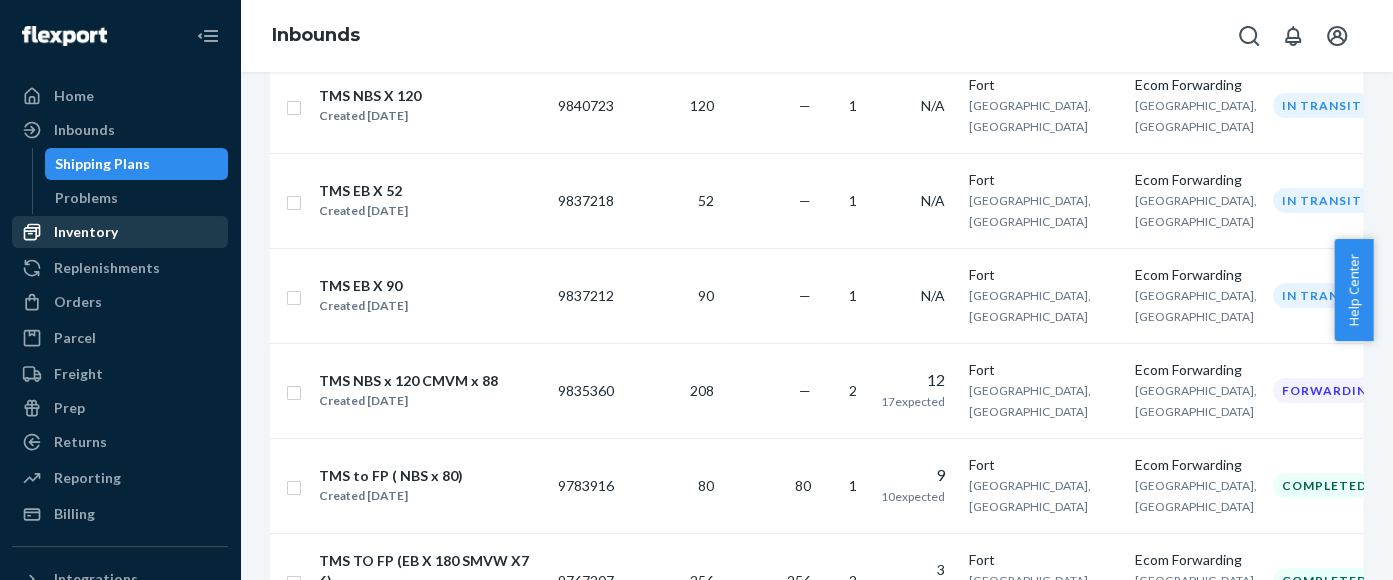 click on "Inventory" at bounding box center [86, 232] 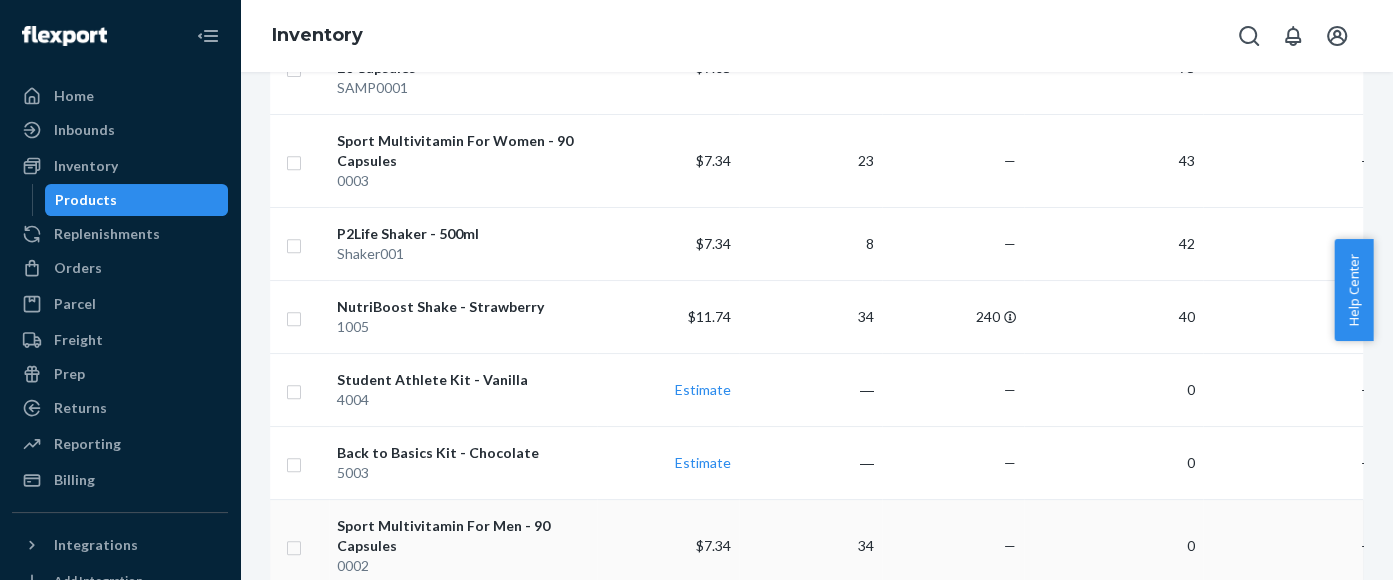 scroll, scrollTop: 1000, scrollLeft: 0, axis: vertical 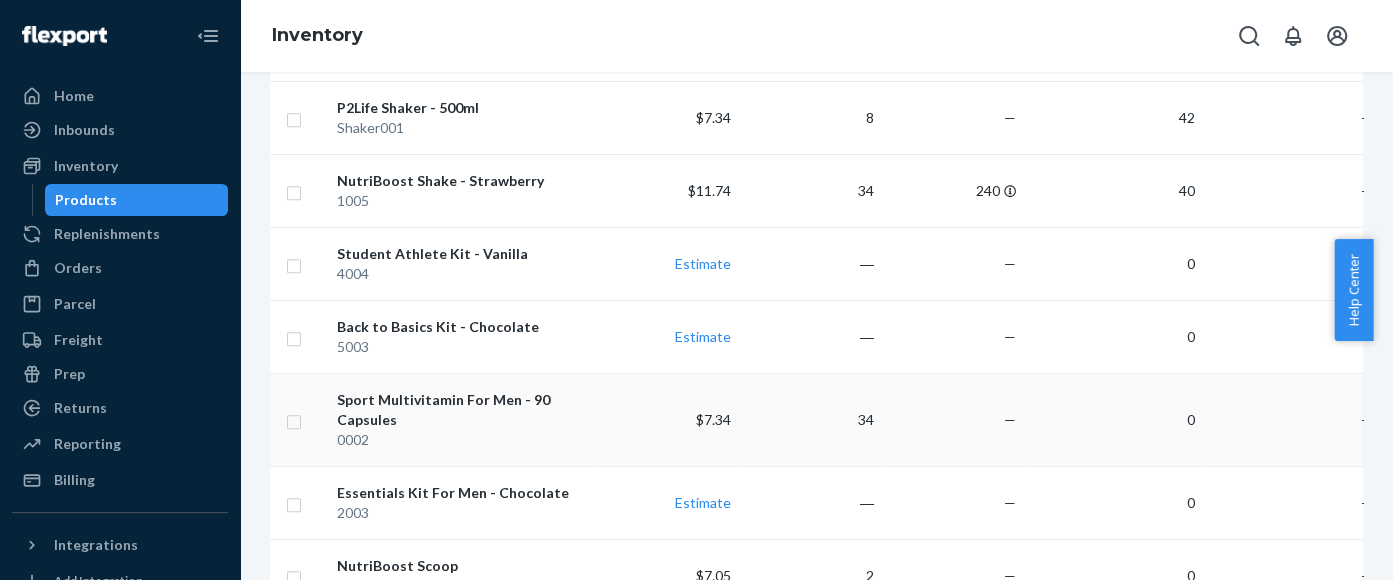 click on "34" at bounding box center [810, 419] 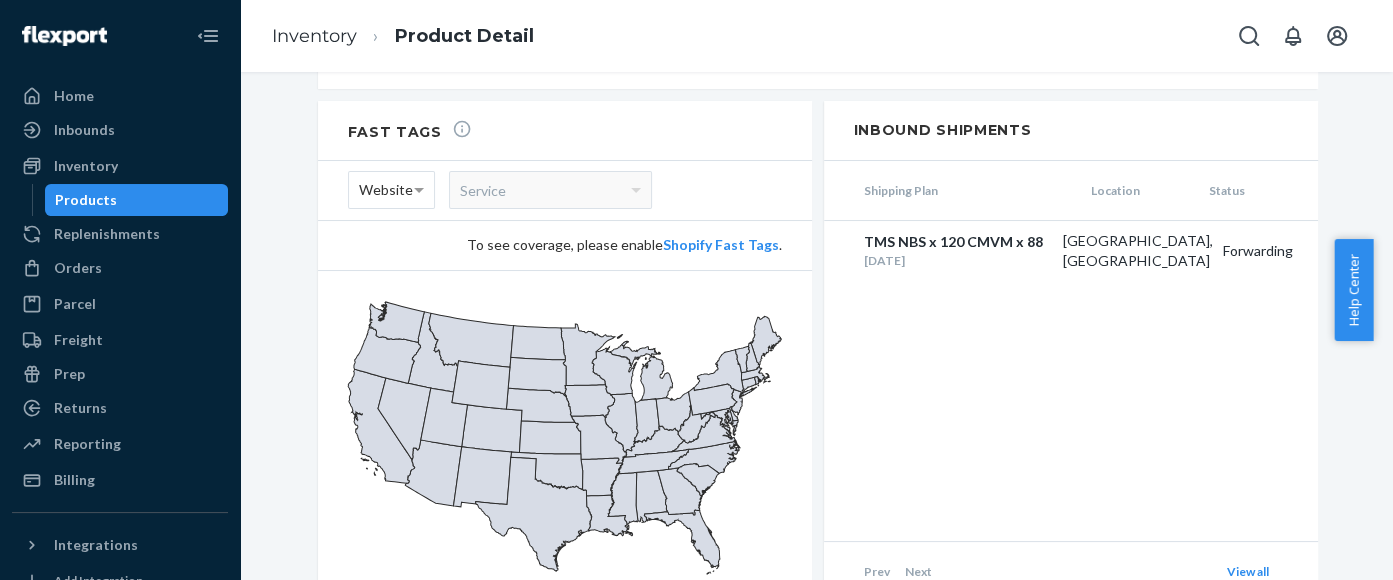 scroll, scrollTop: 2098, scrollLeft: 0, axis: vertical 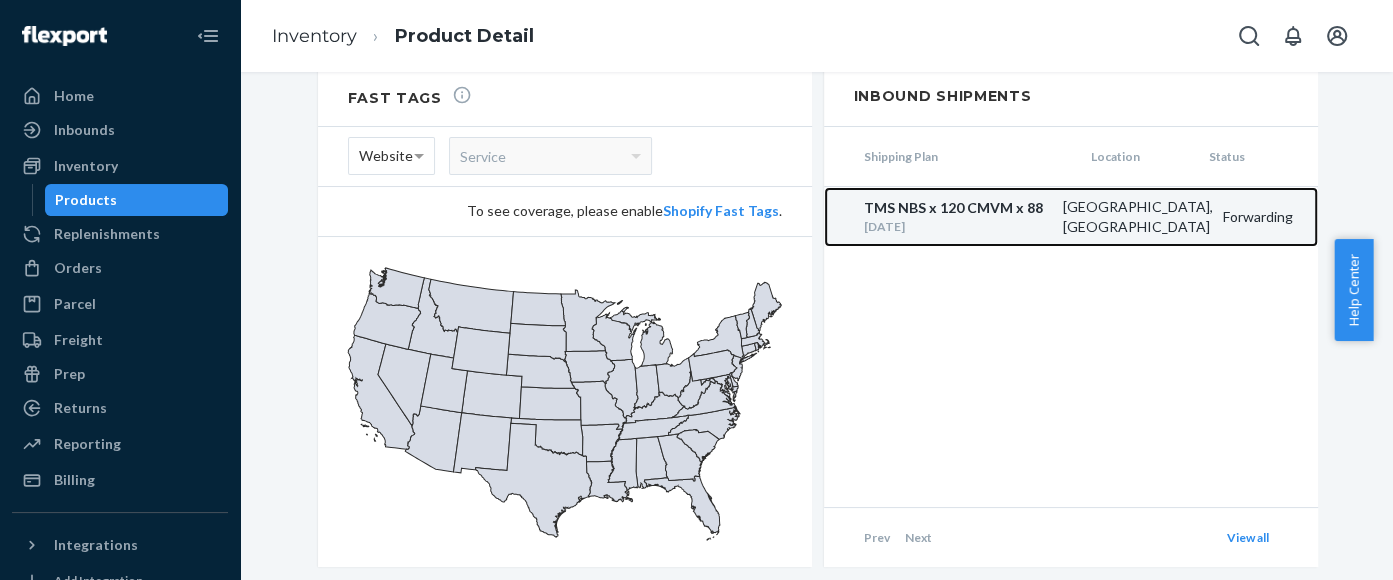 click on "TMS NBS x 120 CMVM x 88" at bounding box center (958, 208) 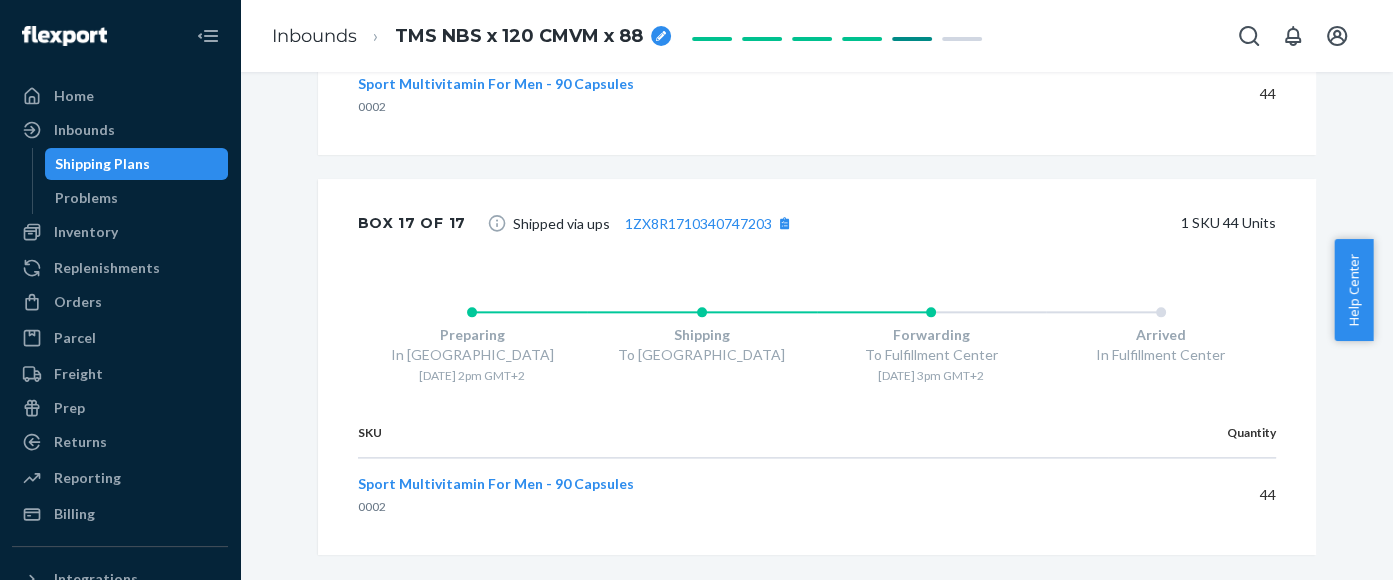 scroll, scrollTop: 7431, scrollLeft: 0, axis: vertical 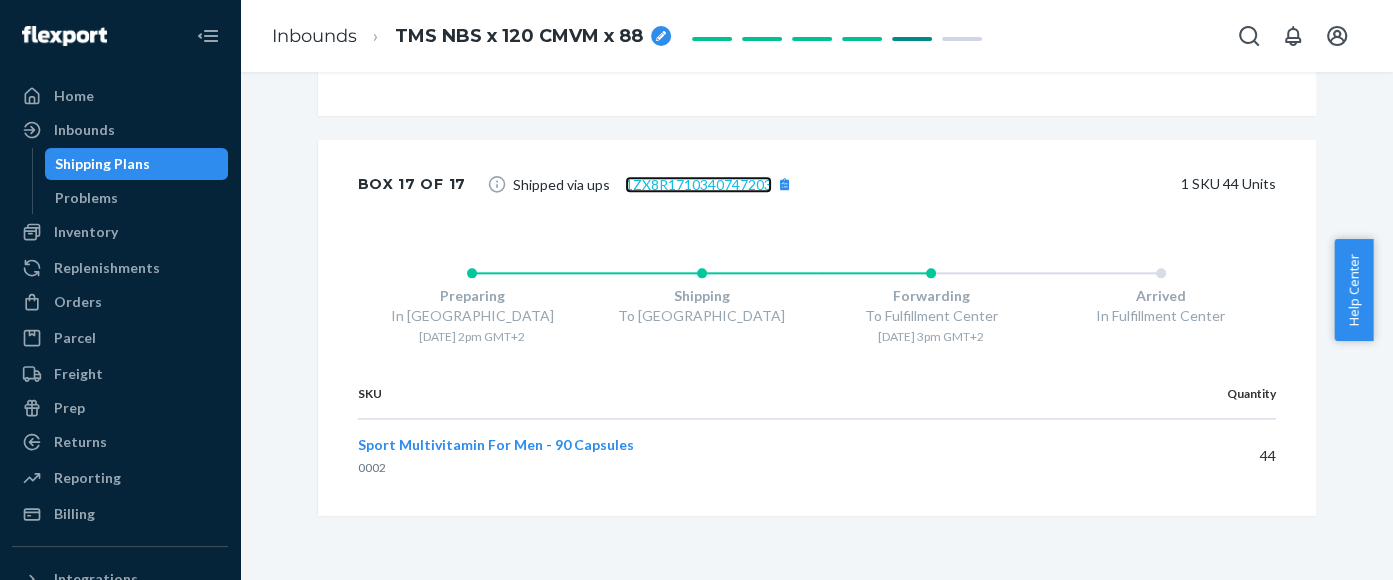 click on "1ZX8R1710340747203" at bounding box center (698, 184) 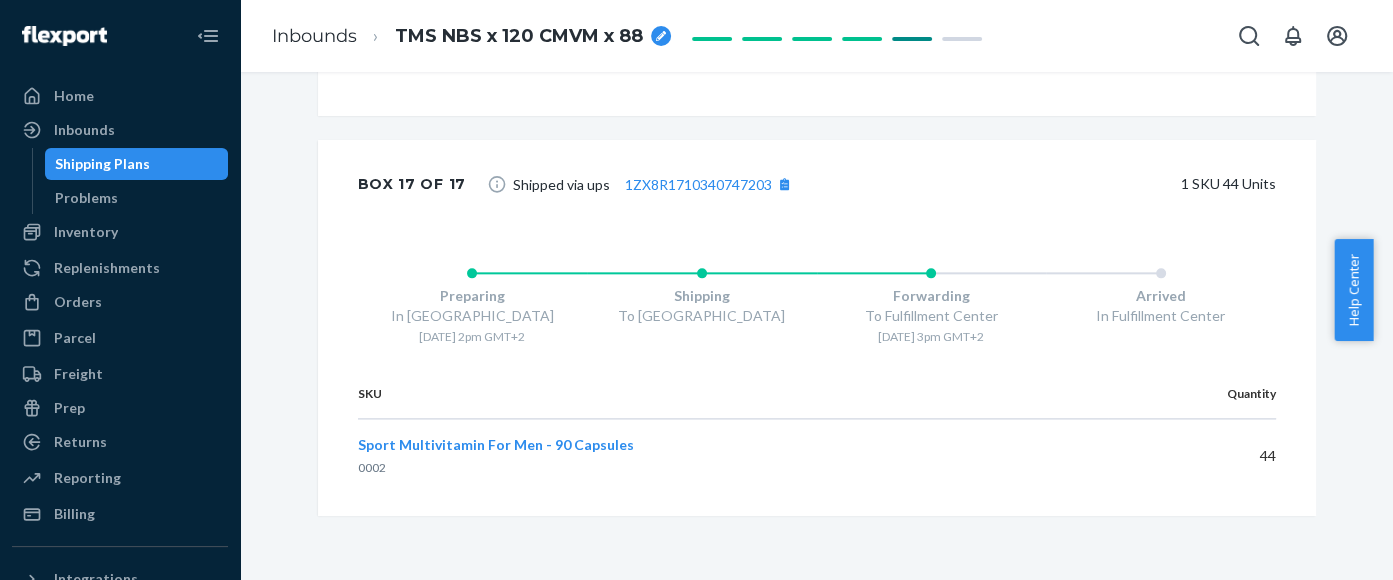 click on "Help Center" at bounding box center (1353, 290) 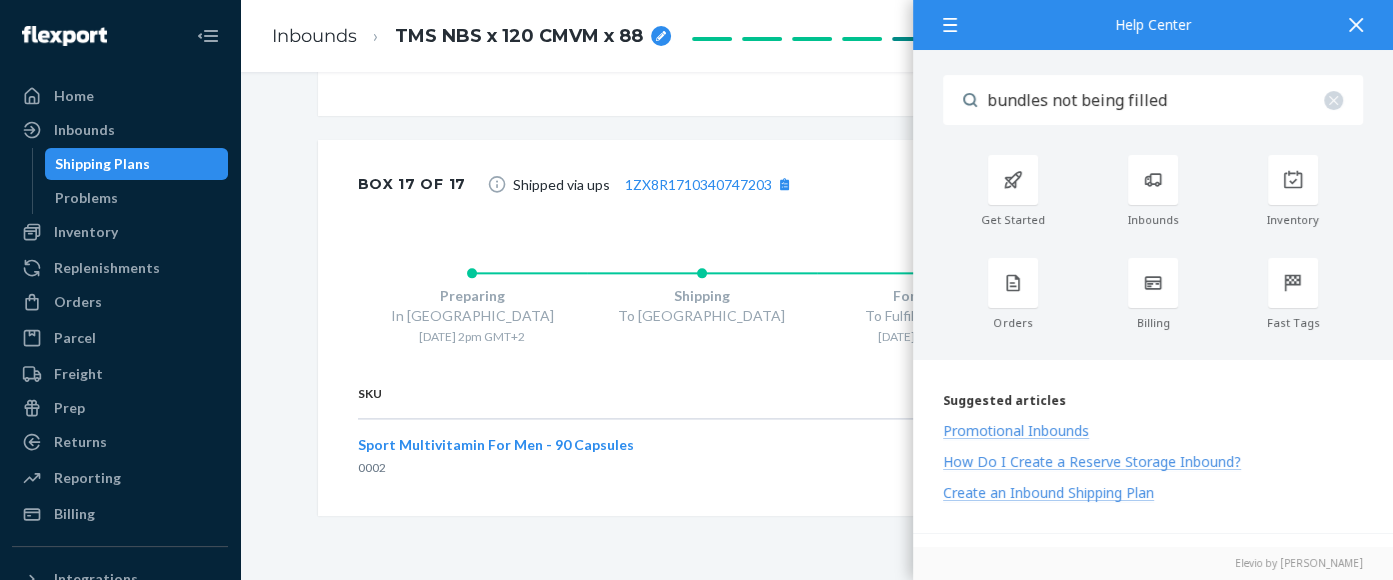click on "Shipment Forwarding Download Shipment ID 1203097 Flexport PO# 9835360 Inbounded on Flexport's carrier rates Contains 2  SKUs  and 208  Units Placed on [DATE] 2:03 pm GMT+2 Ship from [GEOGRAPHIC_DATA][STREET_ADDRESS] Ship to Attn: Crossdock Flexport [STREET_ADDRESS] Shipment Confirmation Carrier ups Shipped 17   boxes Weight 282.55   lbs Estimated total cost $230.65 Inbound Shipment Details 2   SKUs   208   Units SKU Barcode Expected Received Discrepancy NutriBoost Shake - Strawberry 1005 00631851541048 0631851541048 631851541048 DNX2RKYGZGA Add alternate barcode 120 0 — Sport Multivitamin For Men - 90 Capsules 0002 00631851541079 0631851541079 631851541079 D3NFCPJS63N Add alternate barcode 88 0 — Box 1 of 17 Shipped via ups   1ZX8R1710392556394 1   SKU   8   Units Preparing In [GEOGRAPHIC_DATA] [DATE] 2pm GMT+2 Shipping To [GEOGRAPHIC_DATA] Forwarding To Fulfillment Center [DATE] 3pm GMT+2 Arrived In Fulfillment Center SKU Quantity NutriBoost Shake - Strawberry 1005 8   1" at bounding box center (816, -3368) 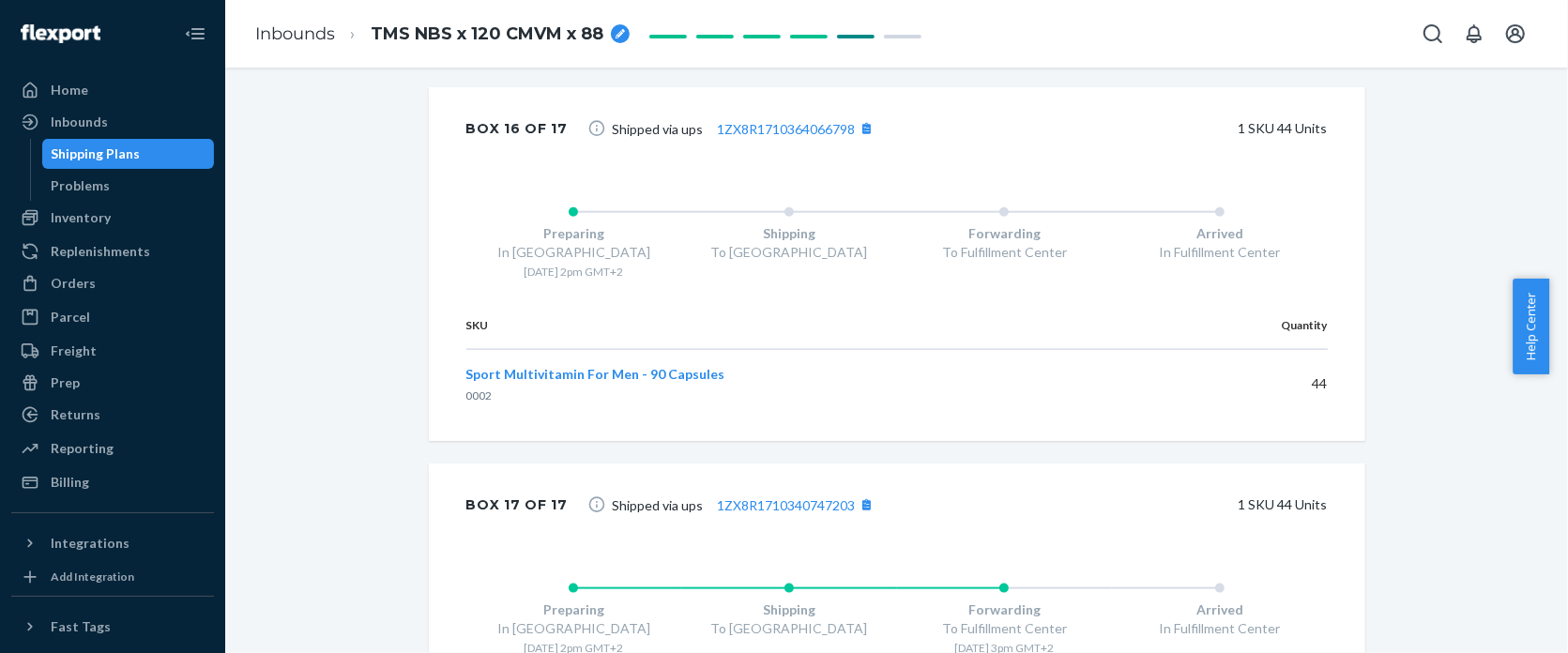 scroll, scrollTop: 6598, scrollLeft: 0, axis: vertical 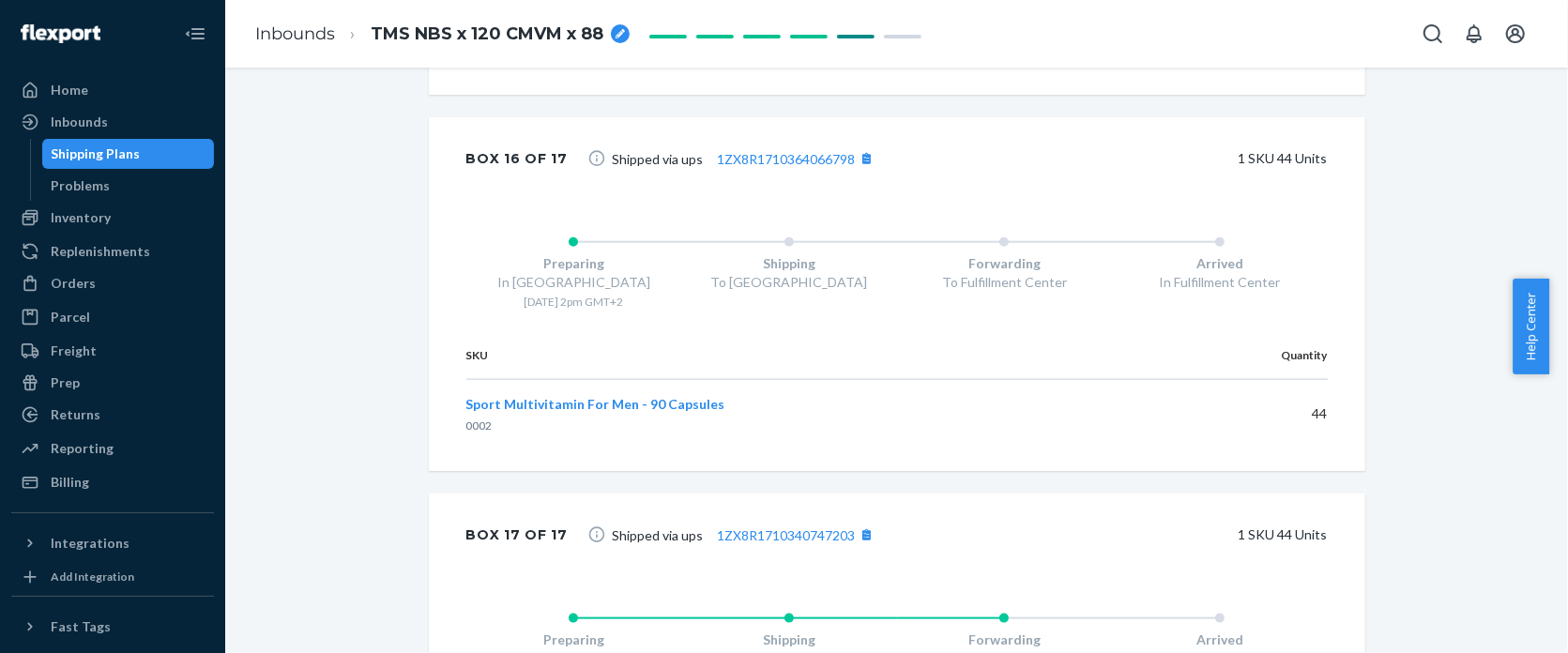 click on "Shipment Forwarding Download Shipment ID 1203097 Flexport PO# 9835360 Inbounded on Flexport's carrier rates Contains 2  SKUs  and 208  Units Placed on [DATE] 2:03 pm GMT+2 Ship from [GEOGRAPHIC_DATA][STREET_ADDRESS] Ship to Attn: Crossdock Flexport [STREET_ADDRESS] Shipment Confirmation Carrier ups Shipped 17   boxes Weight 282.55   lbs Estimated total cost $230.65 Inbound Shipment Details 2   SKUs   208   Units SKU Barcode Expected Received Discrepancy NutriBoost Shake - Strawberry 1005 00631851541048 0631851541048 631851541048 DNX2RKYGZGA Add alternate barcode 120 0 — Sport Multivitamin For Men - 90 Capsules 0002 00631851541079 0631851541079 631851541079 D3NFCPJS63N Add alternate barcode 88 0 — Box 1 of 17 Shipped via ups   1ZX8R1710392556394 1   SKU   8   Units Preparing In [GEOGRAPHIC_DATA] [DATE] 2pm GMT+2 Shipping To [GEOGRAPHIC_DATA] Forwarding To Fulfillment Center [DATE] 3pm GMT+2 Arrived In Fulfillment Center SKU Quantity NutriBoost Shake - Strawberry 1005 8   1" at bounding box center (896, -2798) 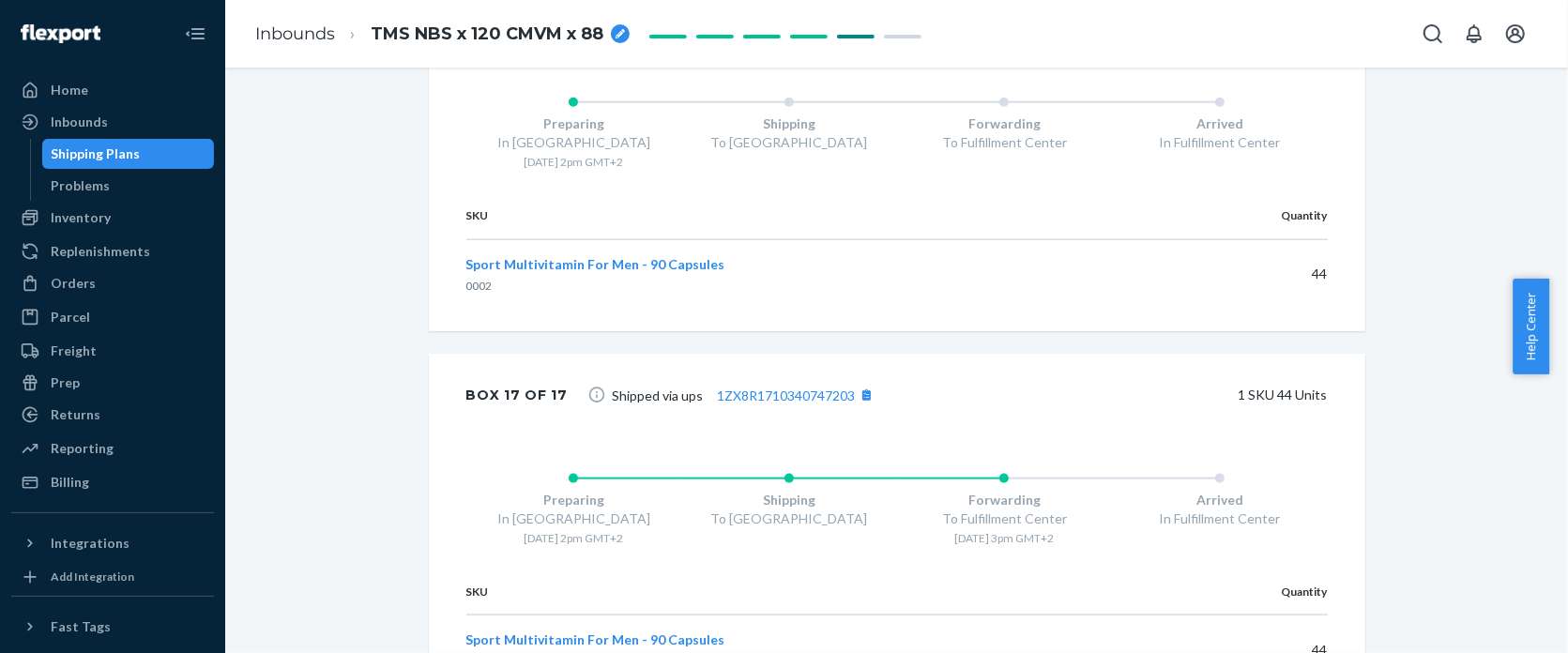 scroll, scrollTop: 6866, scrollLeft: 0, axis: vertical 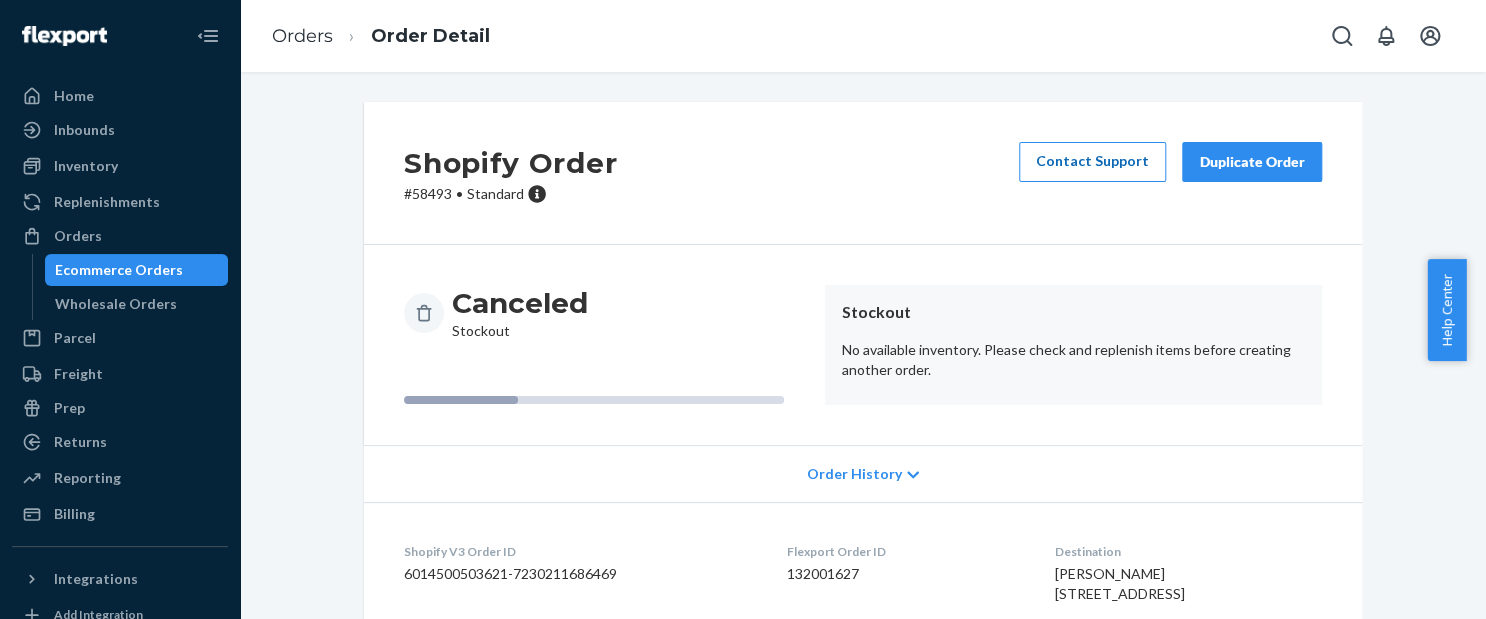 click on "Contact Support" at bounding box center (1092, 162) 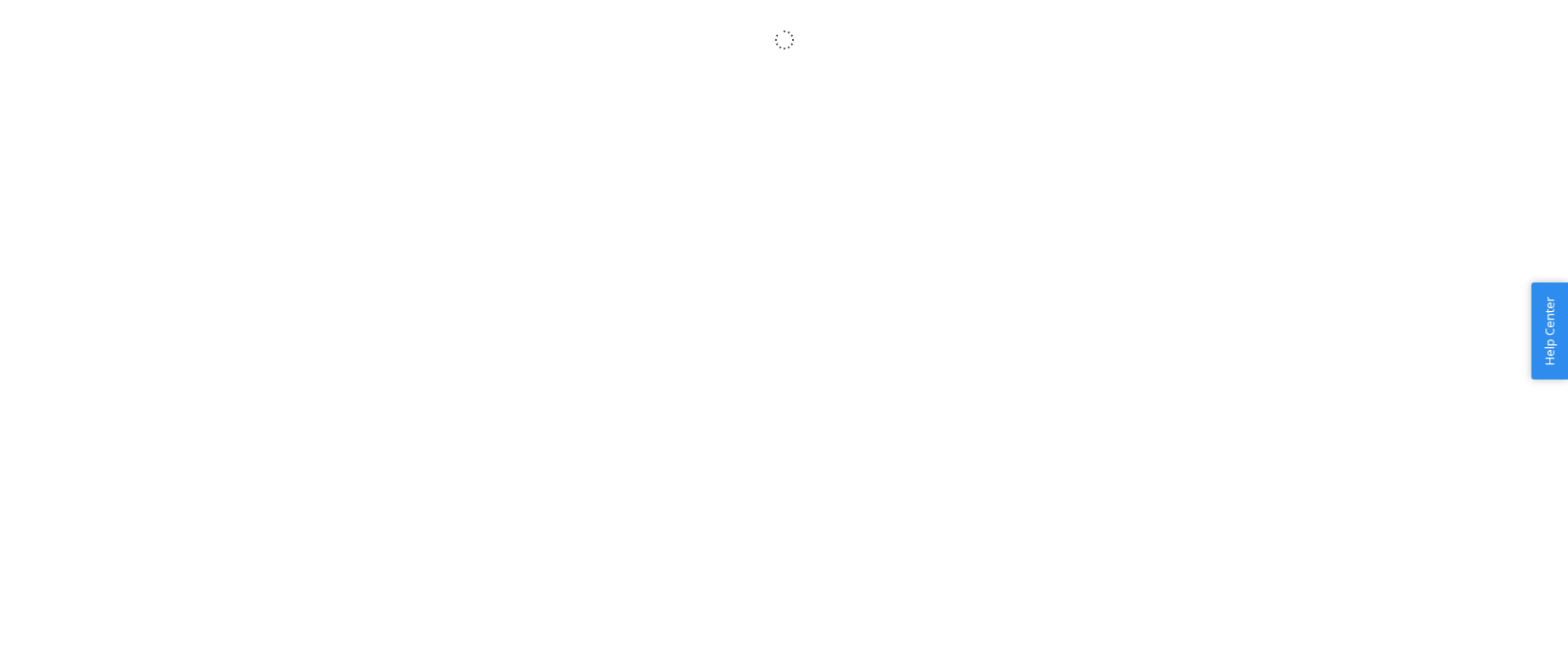 scroll, scrollTop: 0, scrollLeft: 0, axis: both 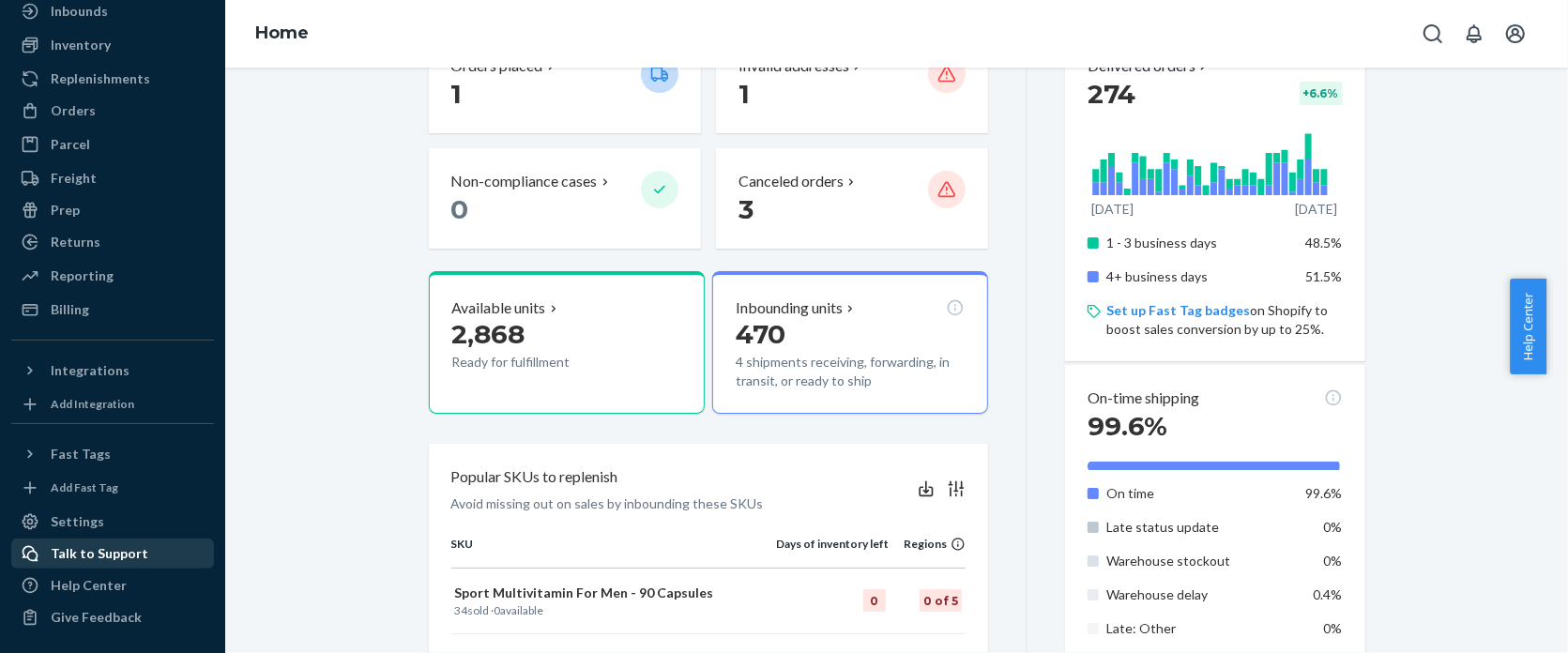 click on "Talk to Support" at bounding box center [113, 554] 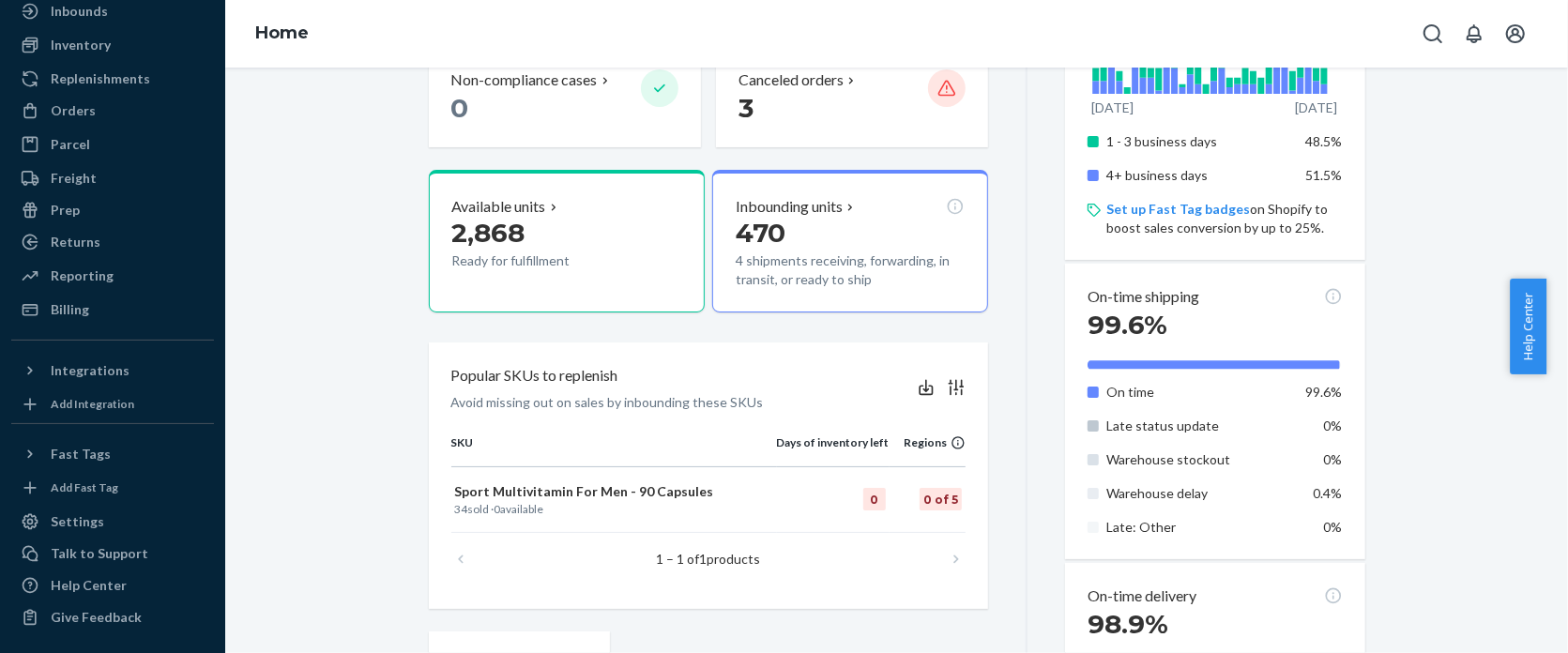 scroll, scrollTop: 421, scrollLeft: 0, axis: vertical 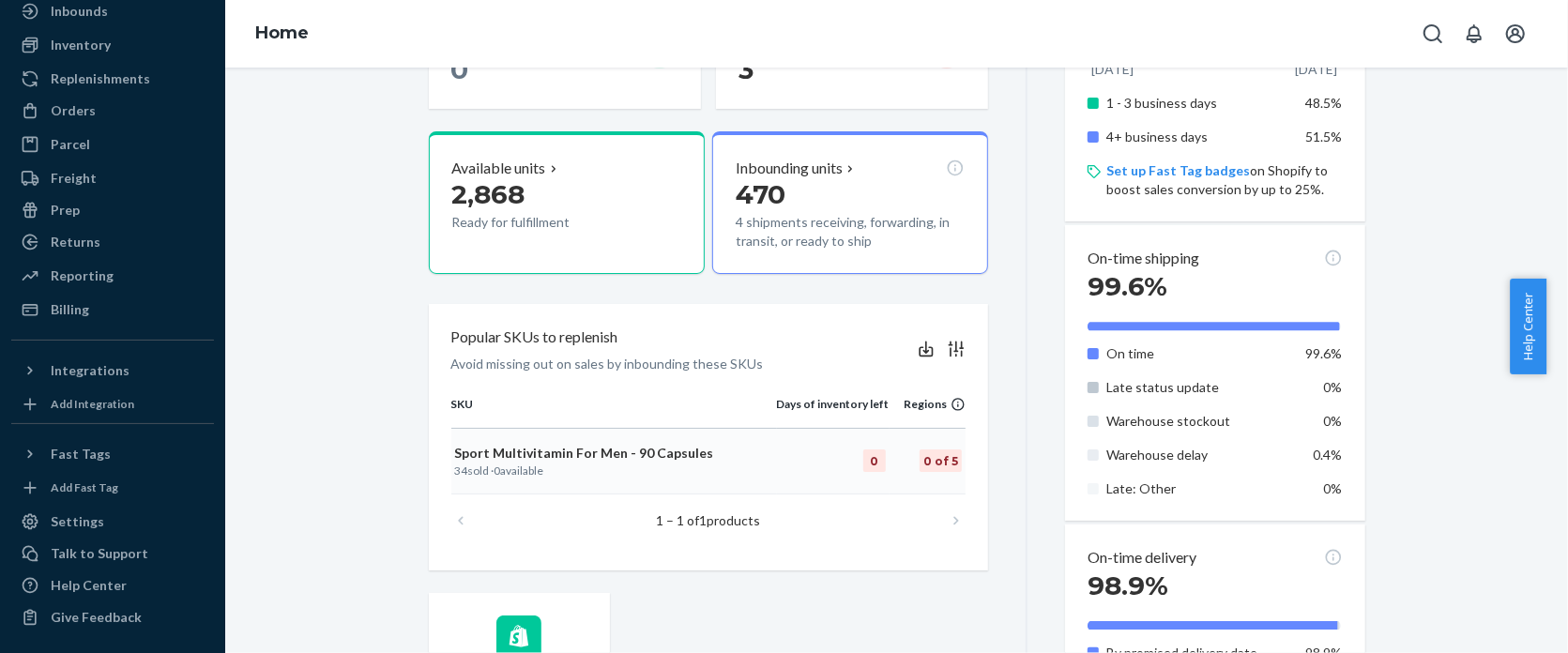 click on "Sport Multivitamin For Men - 90 Capsules" at bounding box center [614, 453] 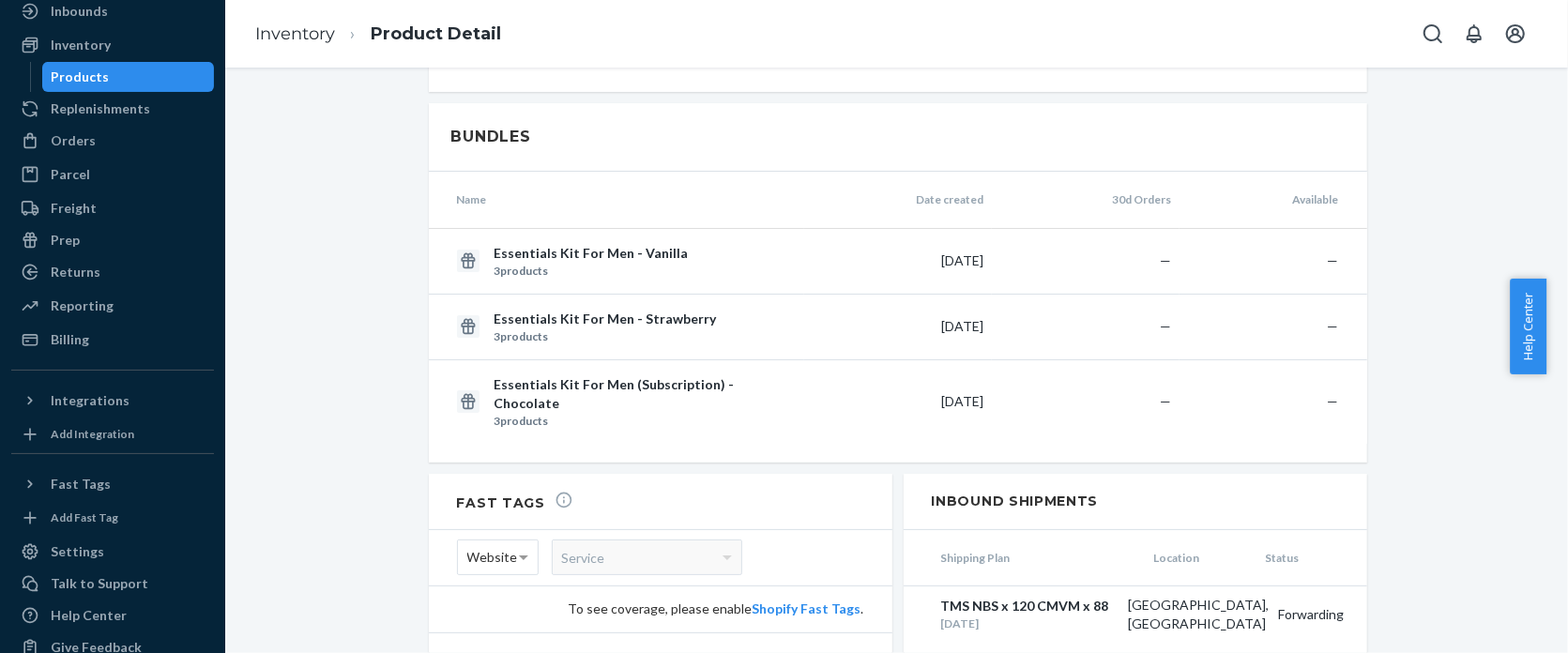 scroll, scrollTop: 1689, scrollLeft: 0, axis: vertical 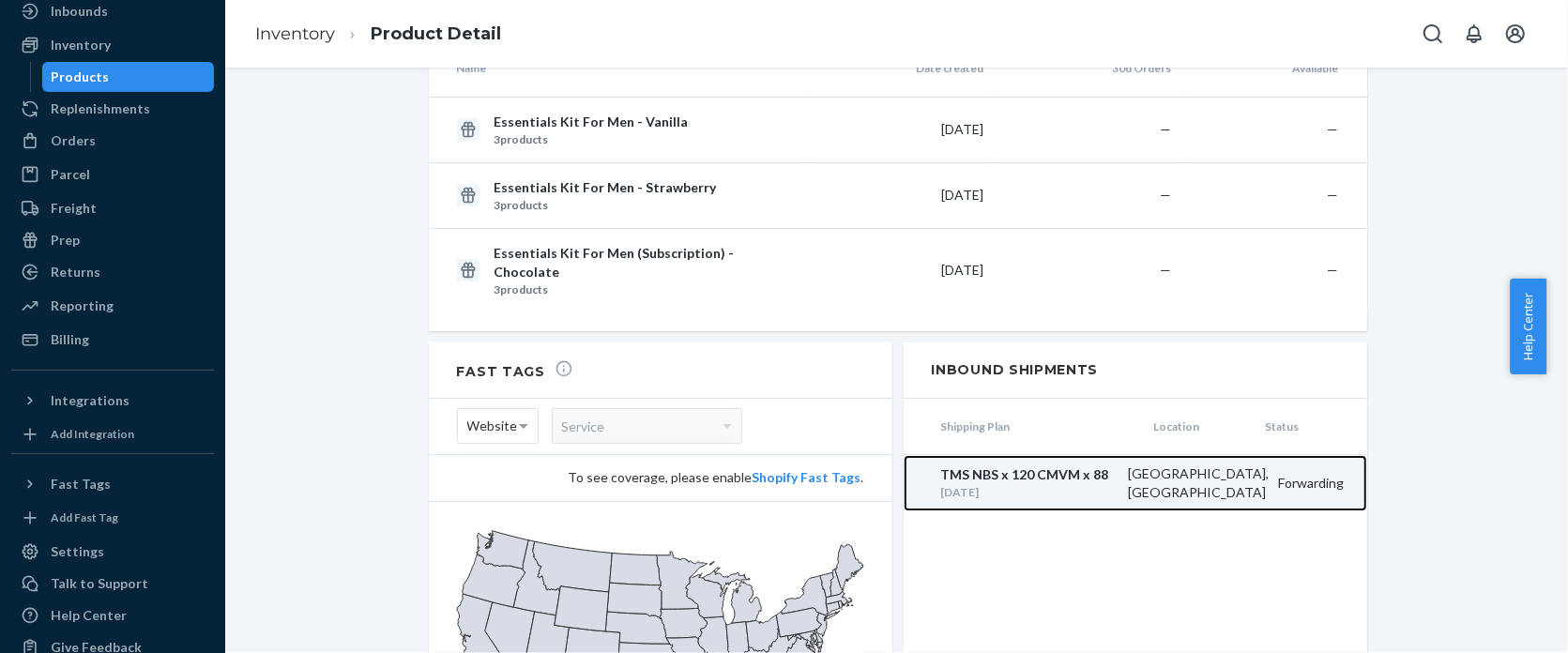 click on "TMS NBS x 120 CMVM x 88" at bounding box center (1029, 475) 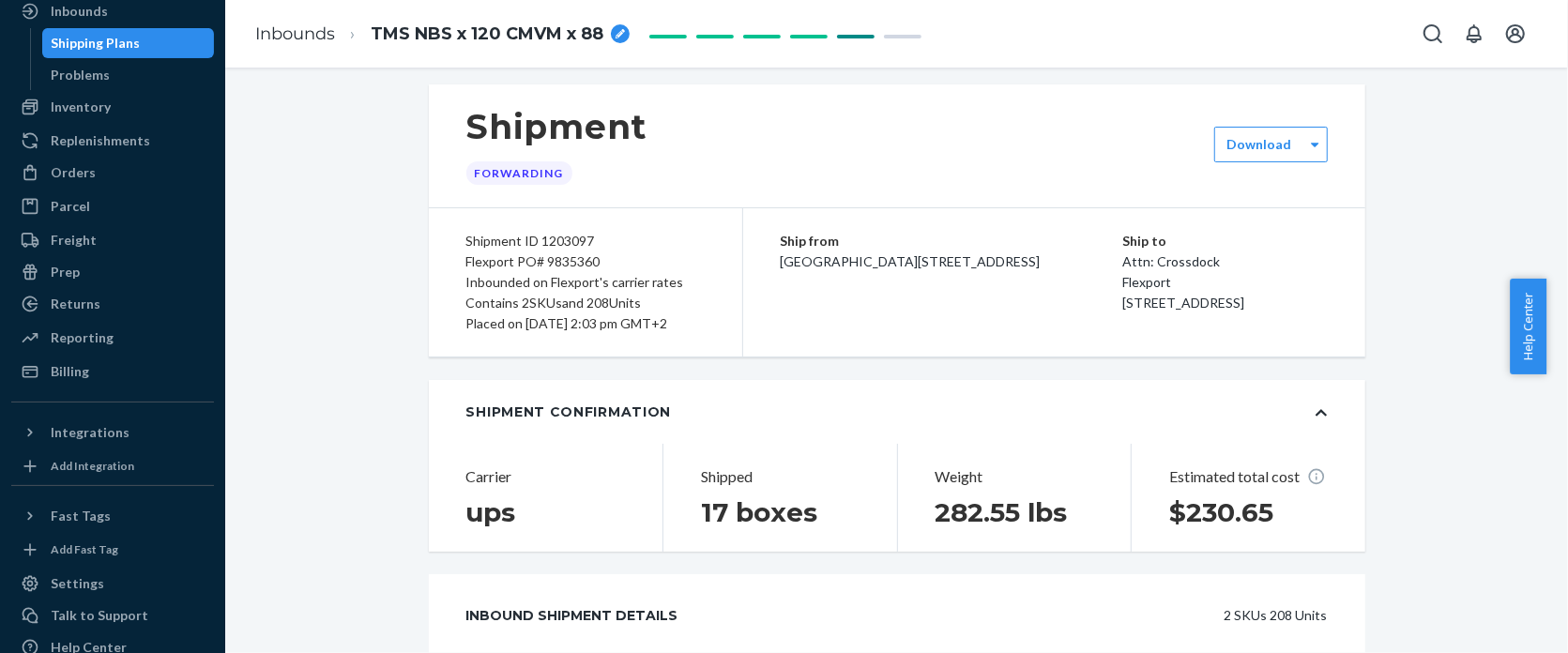 scroll, scrollTop: 0, scrollLeft: 0, axis: both 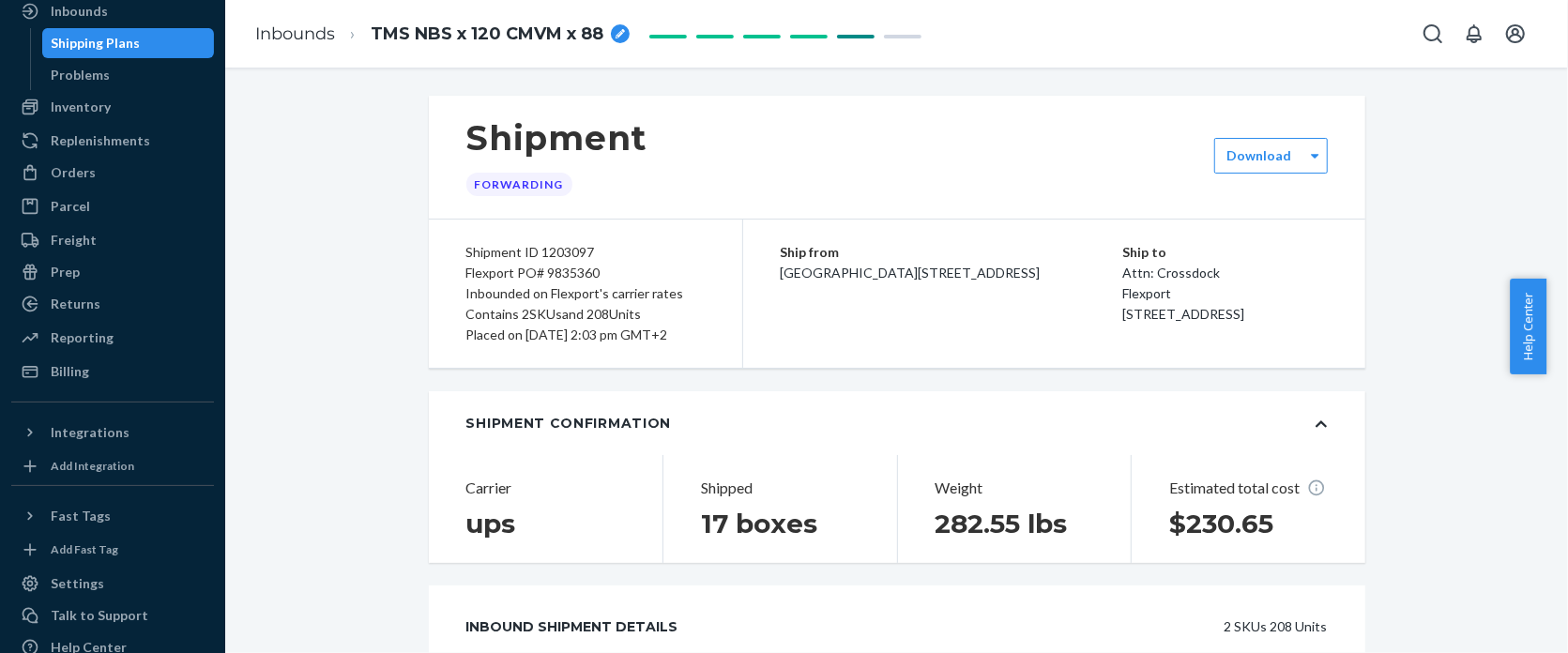 click on "Shipping Plans" at bounding box center [96, 43] 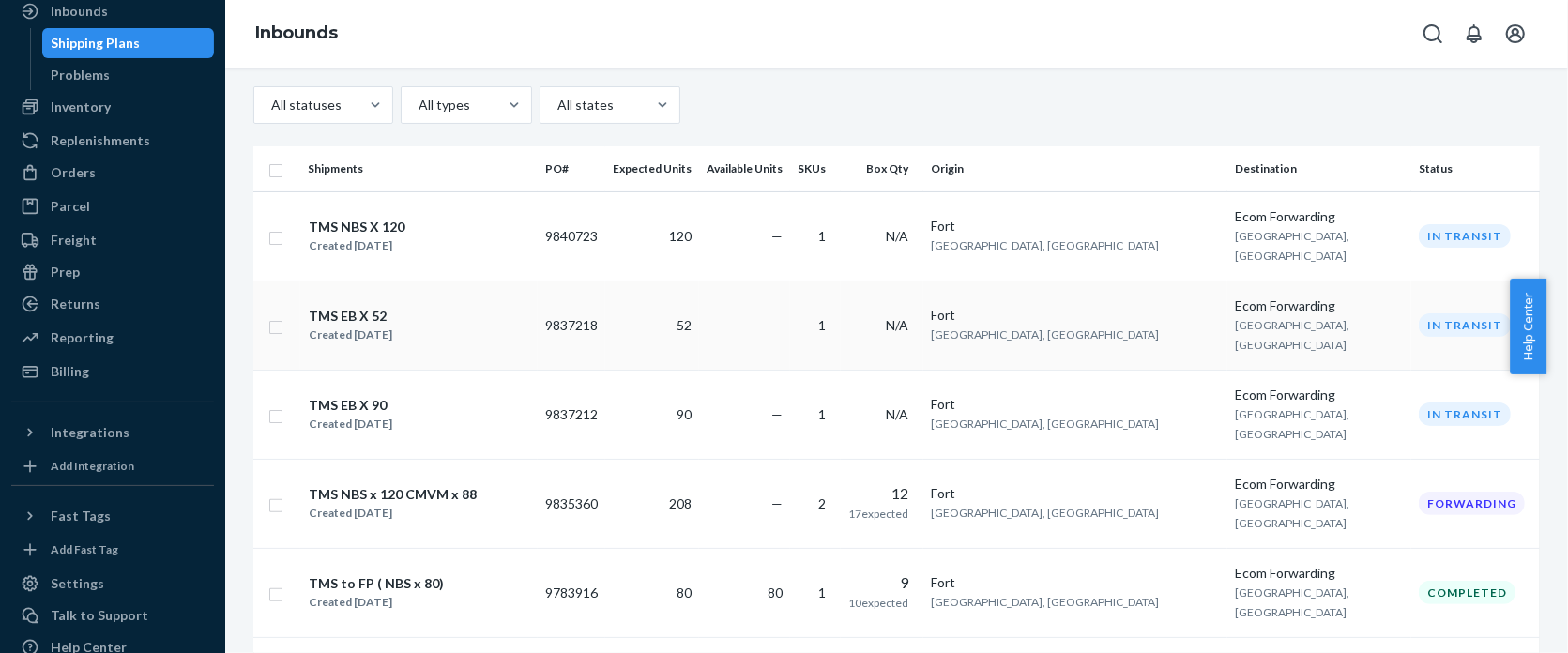 scroll, scrollTop: 281, scrollLeft: 0, axis: vertical 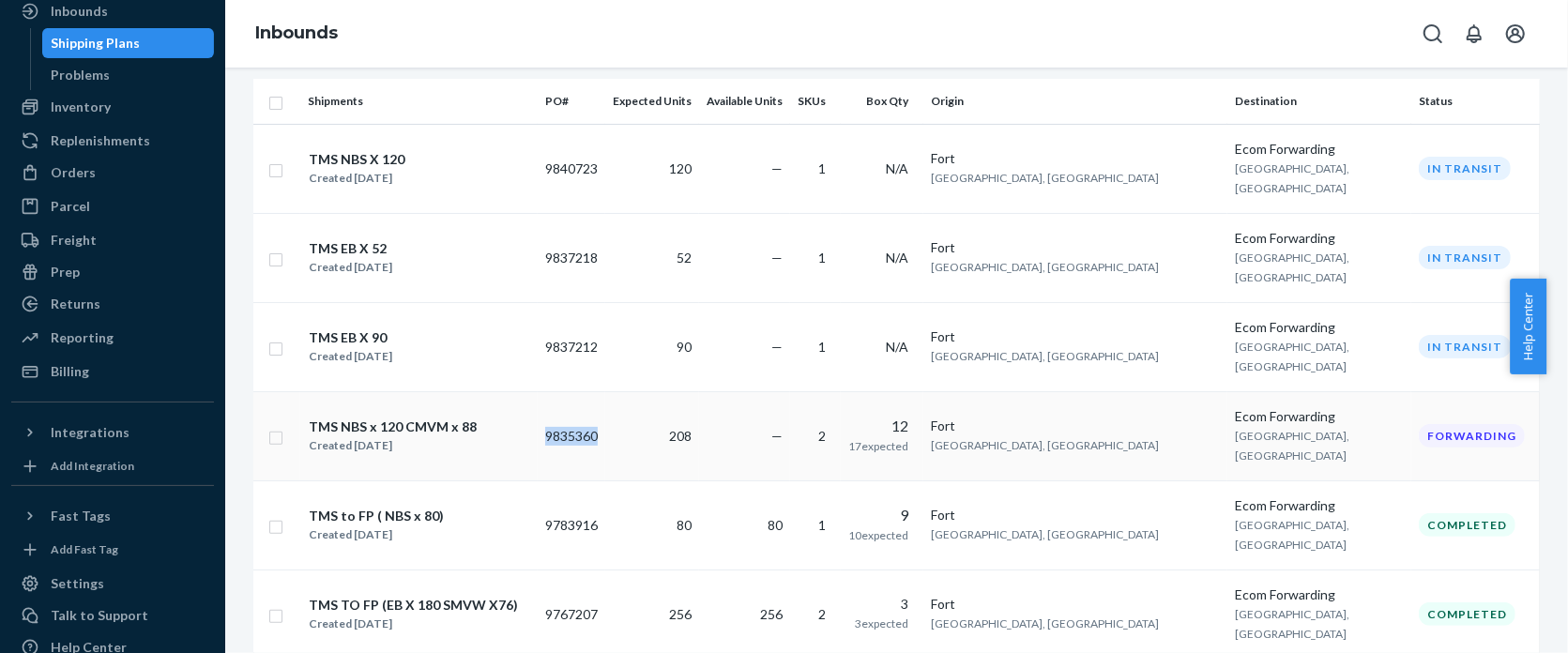 drag, startPoint x: 544, startPoint y: 368, endPoint x: 611, endPoint y: 371, distance: 67.067131 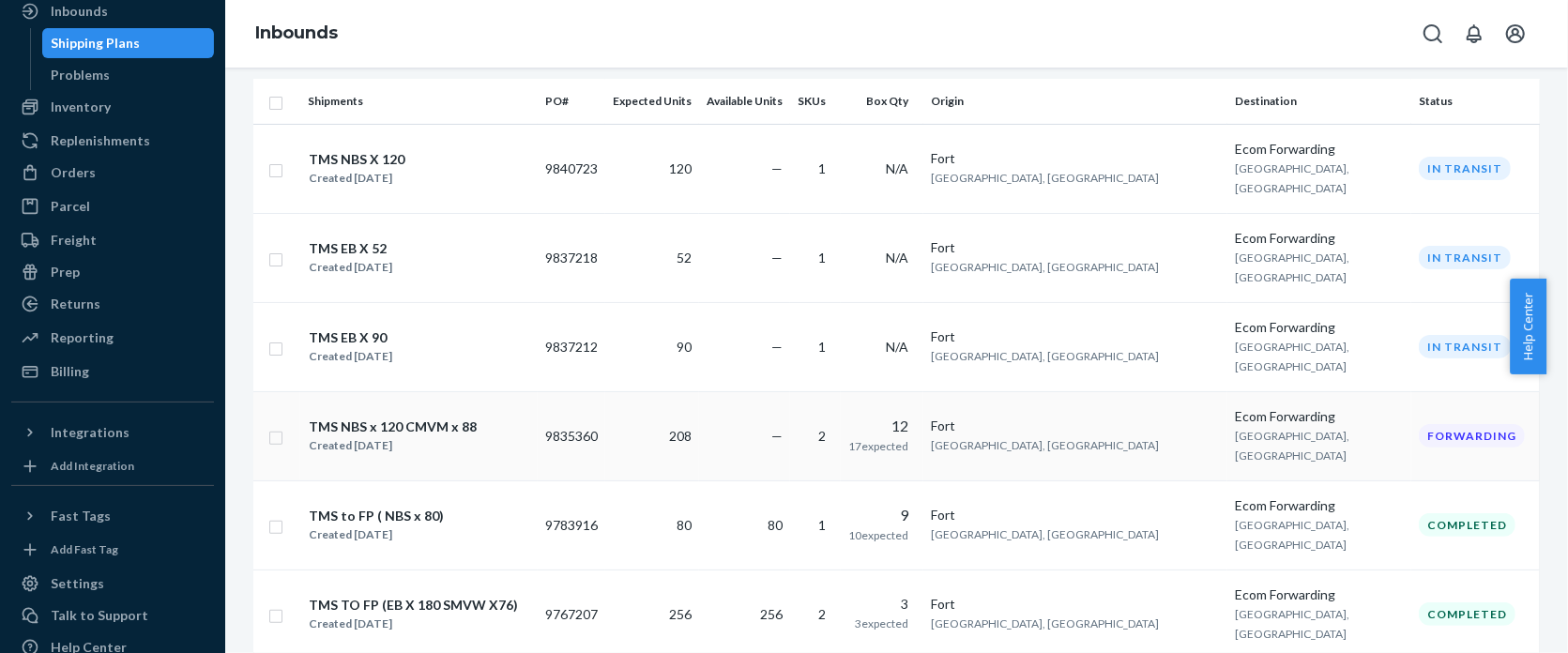 click on "TMS NBS x 120 CMVM x 88" at bounding box center (392, 427) 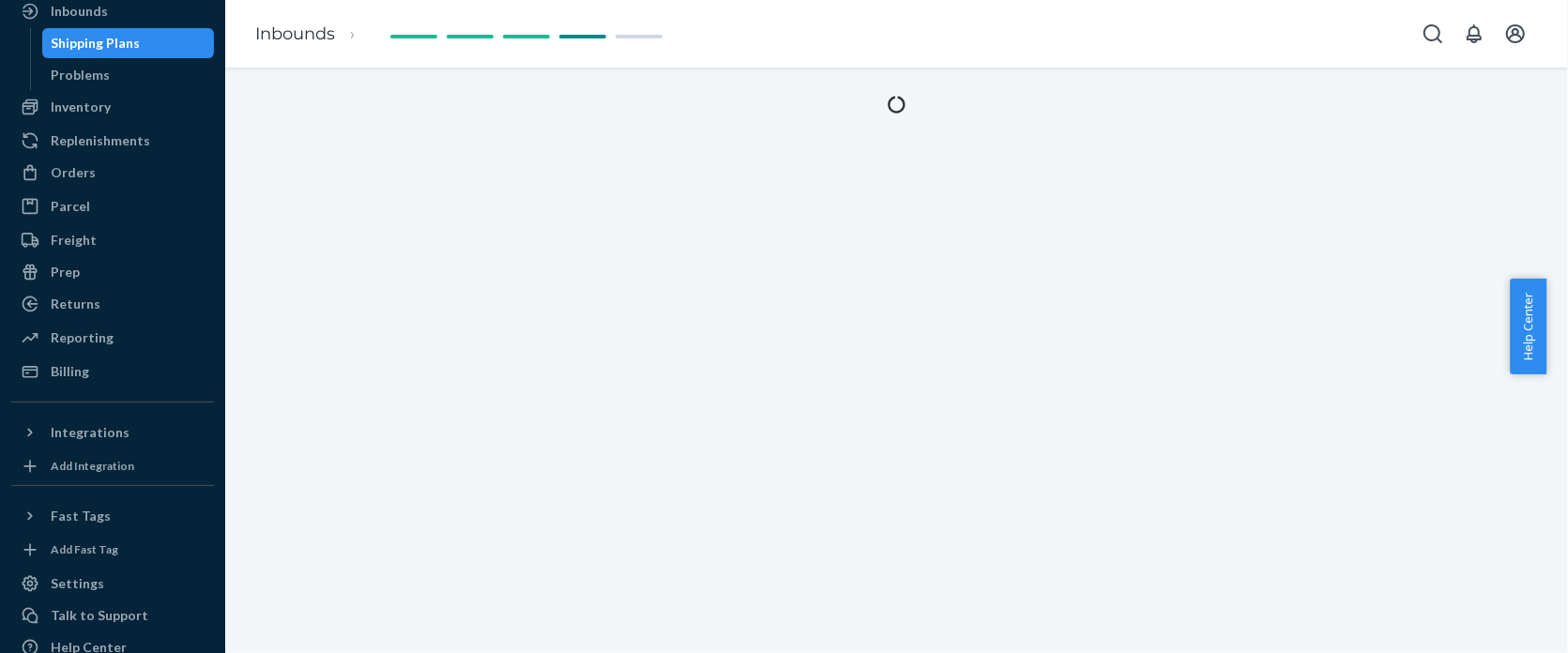 scroll, scrollTop: 0, scrollLeft: 0, axis: both 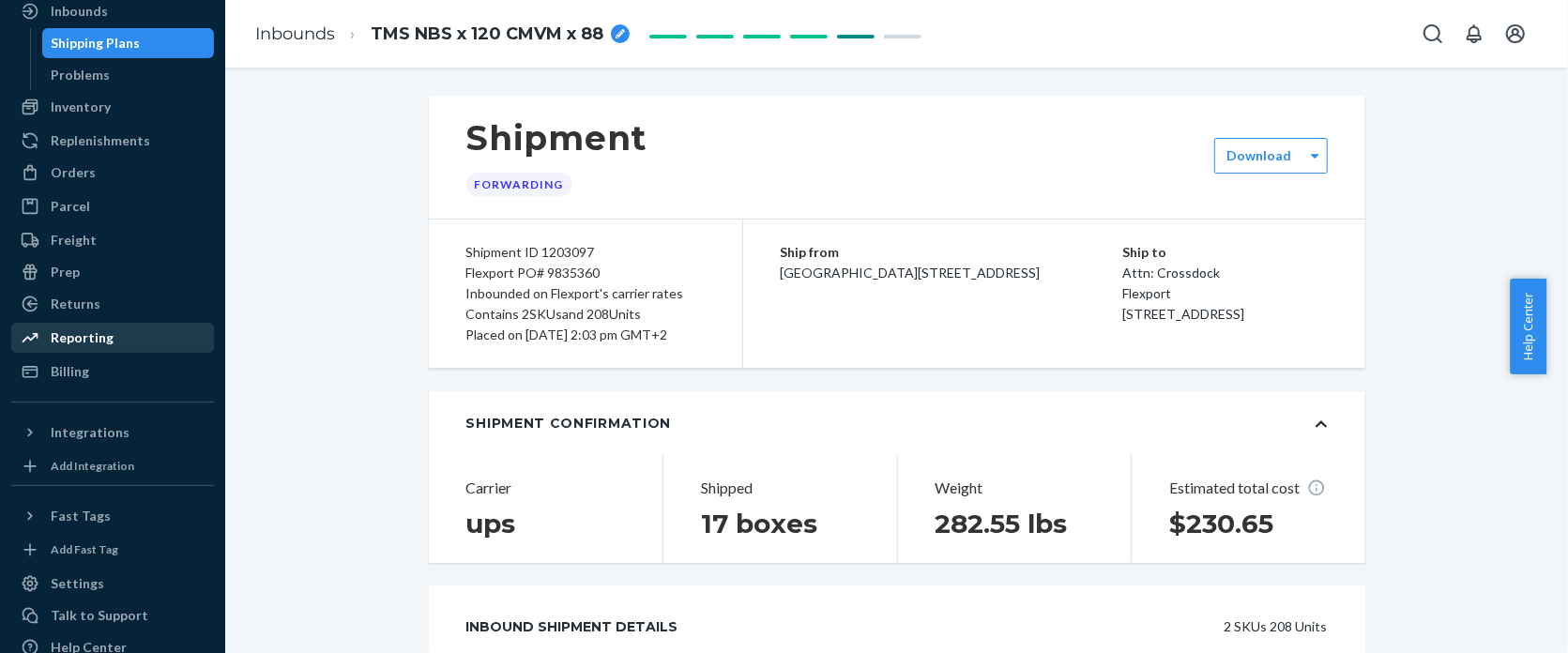 click on "Reporting" at bounding box center (82, 338) 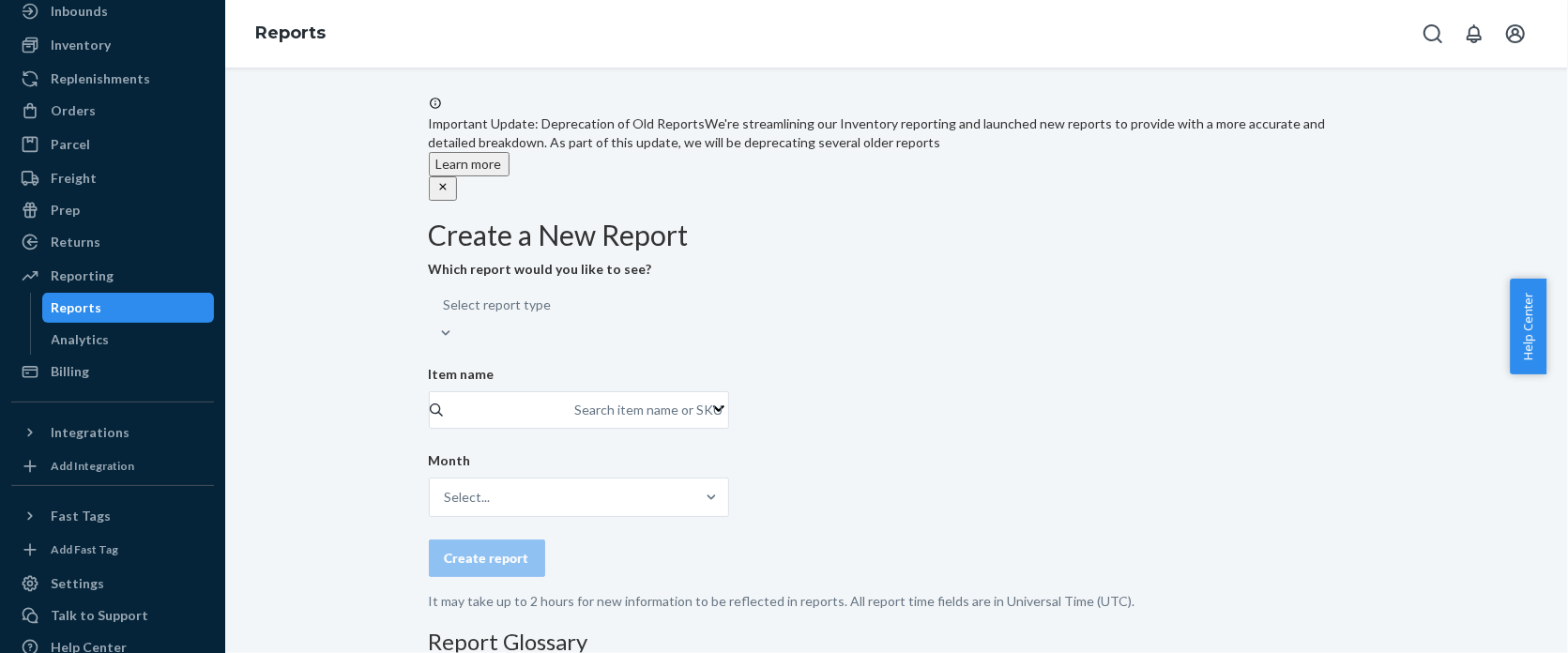 click on "Select report type" at bounding box center (579, 314) 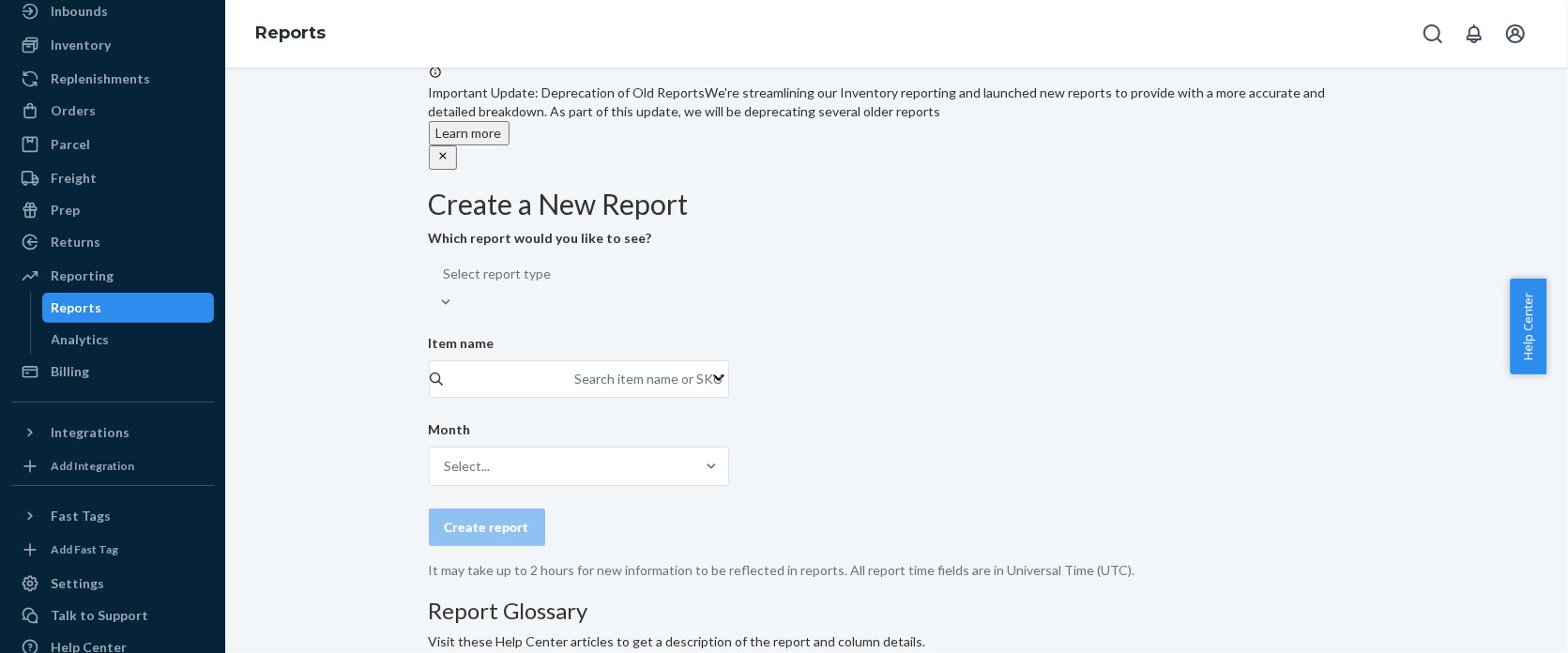 scroll, scrollTop: 58, scrollLeft: 0, axis: vertical 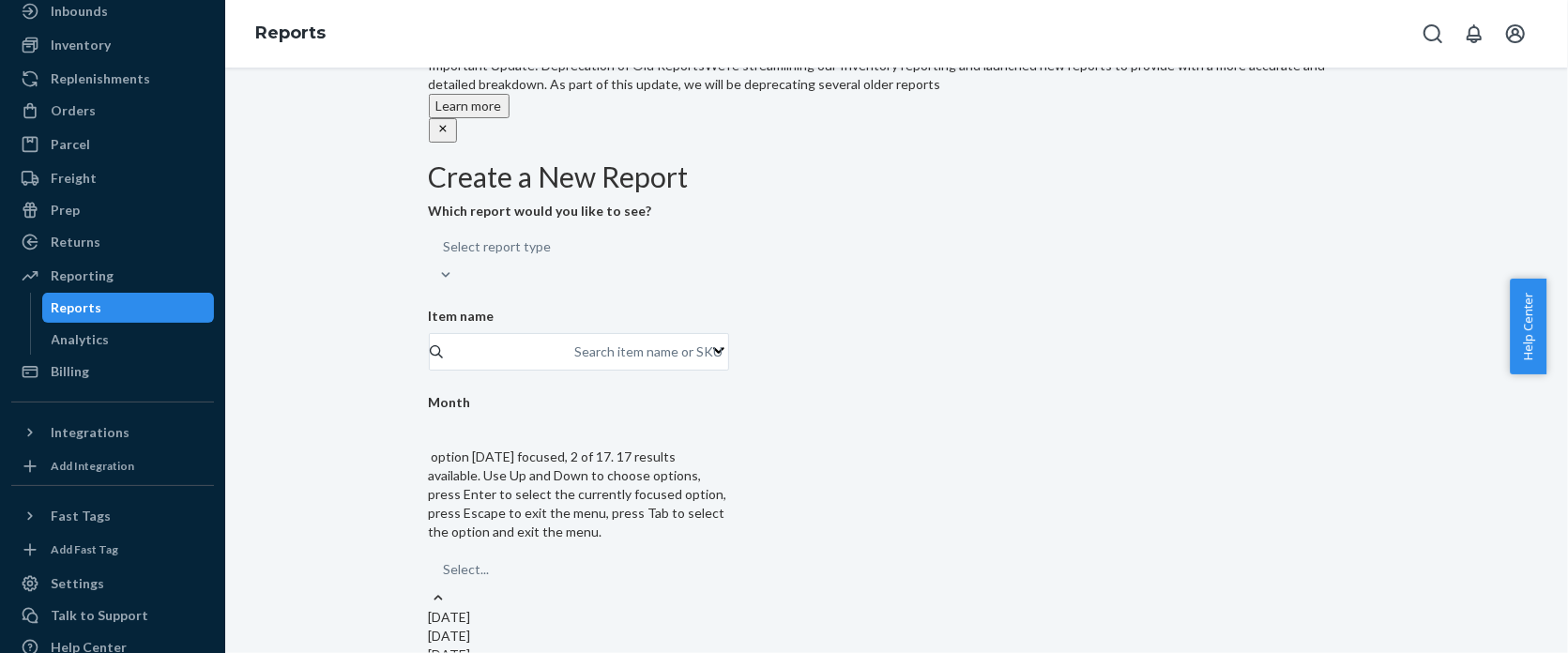 click on "May 2025" at bounding box center [579, 636] 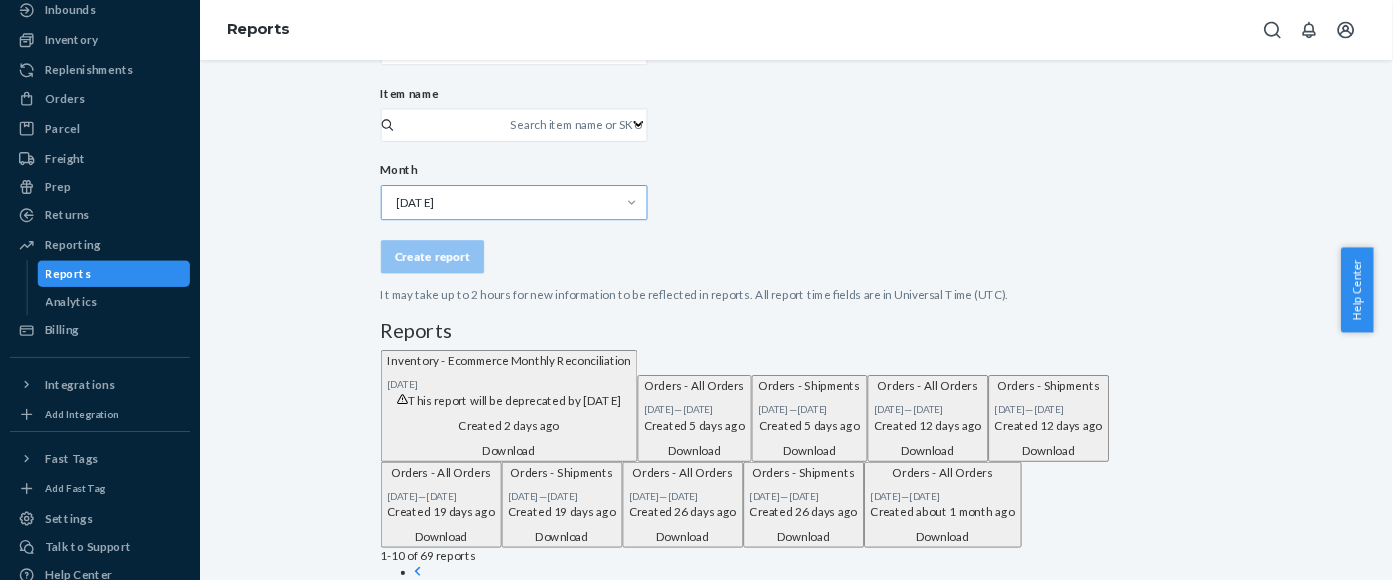 scroll, scrollTop: 212, scrollLeft: 0, axis: vertical 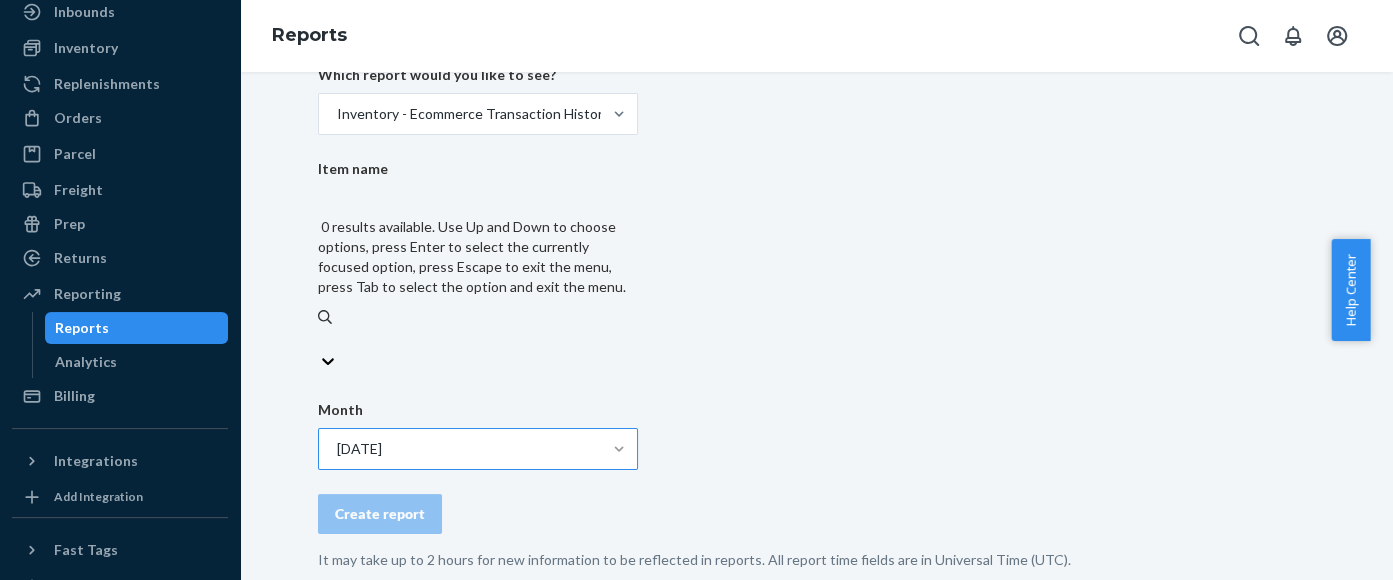 click on "Search item name or SKU" at bounding box center (478, 339) 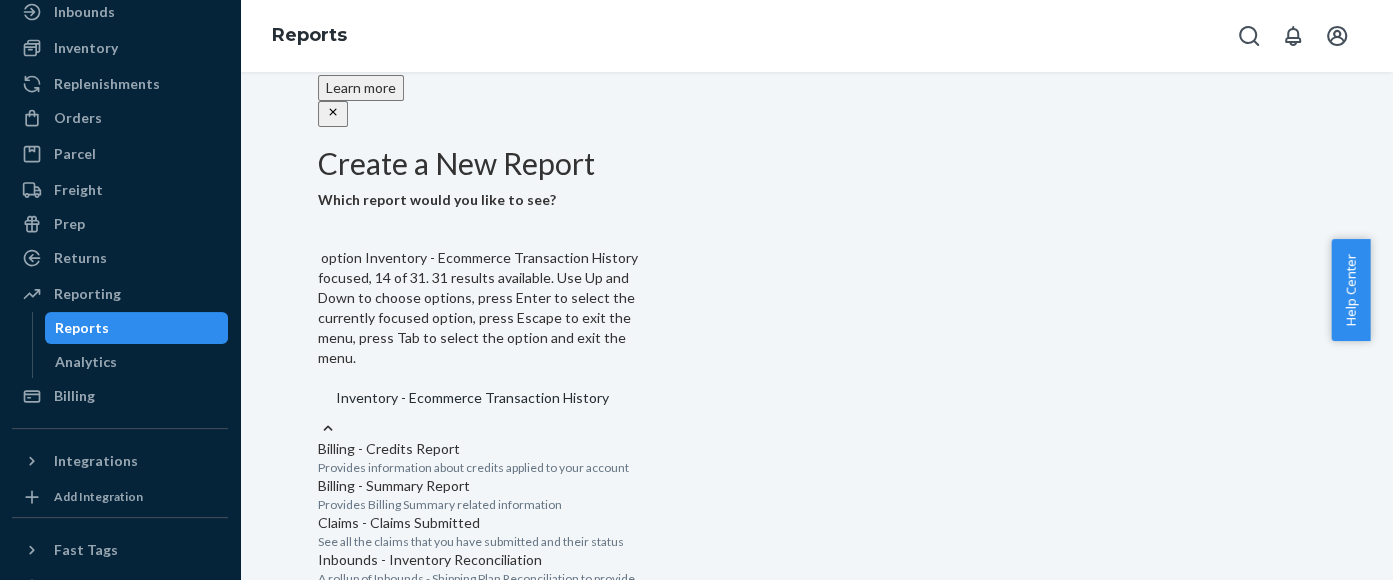 scroll, scrollTop: 1126, scrollLeft: 0, axis: vertical 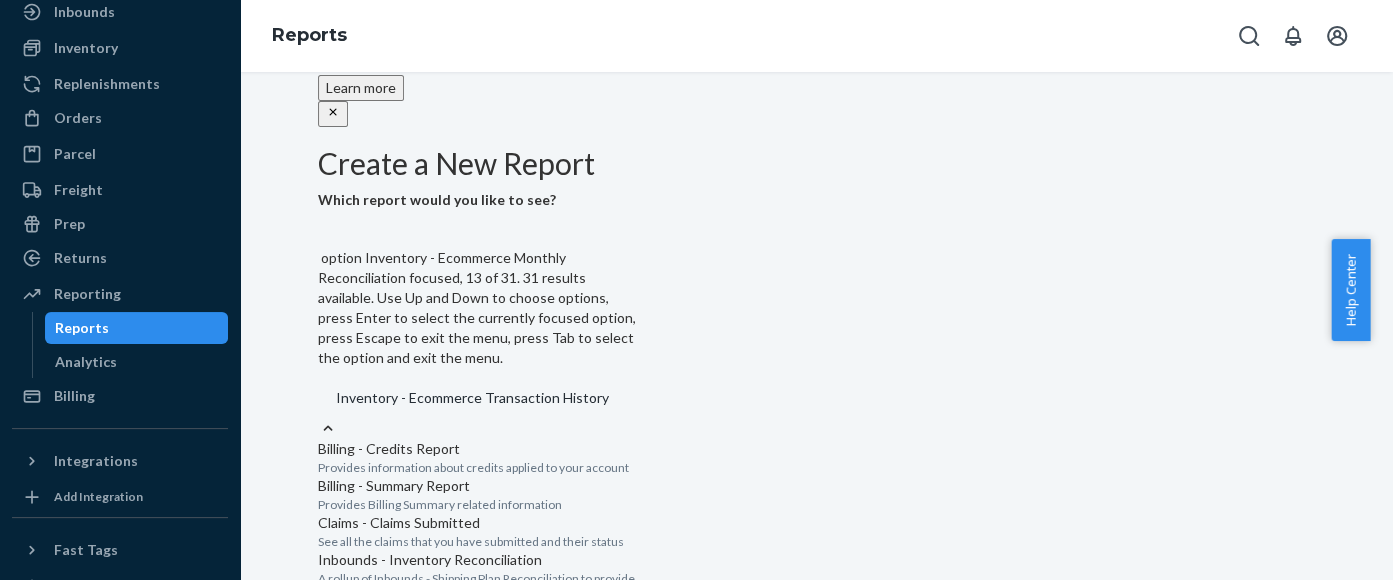click on "Provides start- and end-of-month on hand balances for all in-Network ecommerce products for monthly accounting reconciliation. Also provides high-level reasons for the monthly quantity change." at bounding box center [478, 1274] 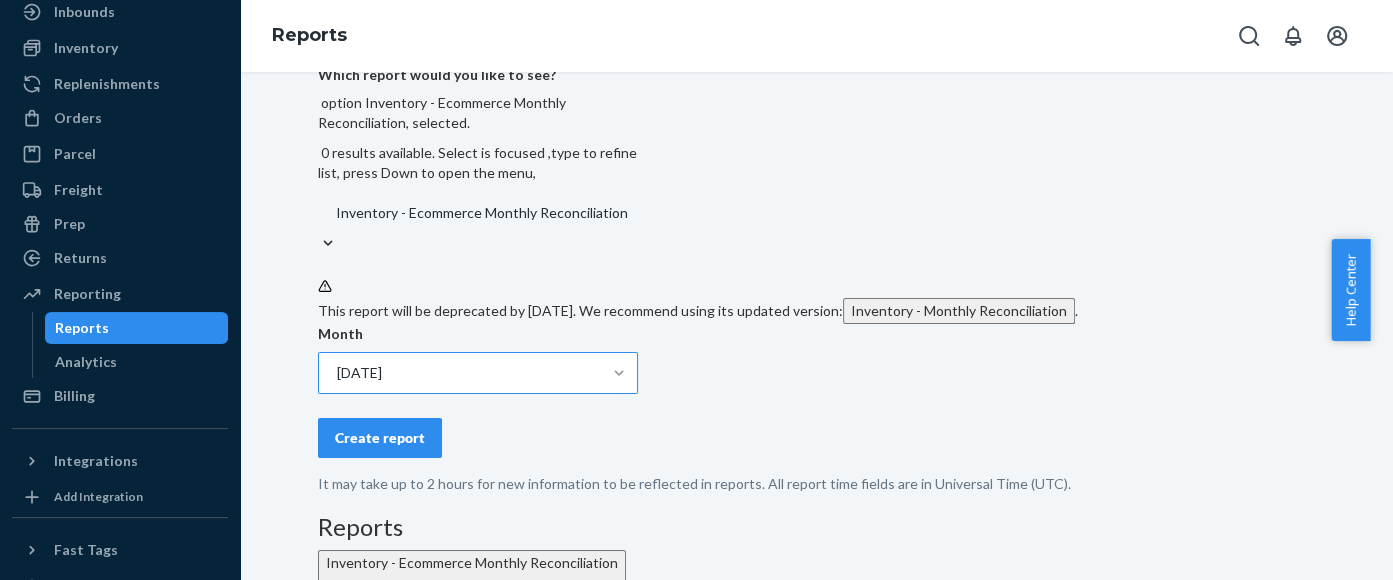 scroll, scrollTop: 337, scrollLeft: 0, axis: vertical 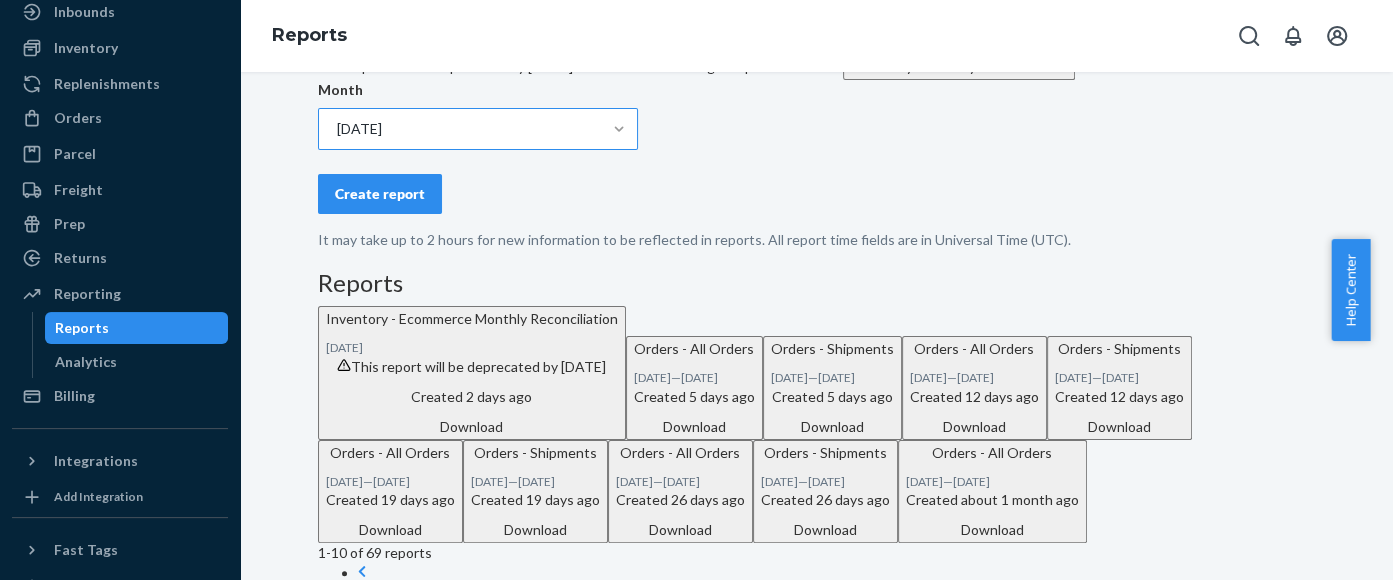click on "Create report" at bounding box center (380, 194) 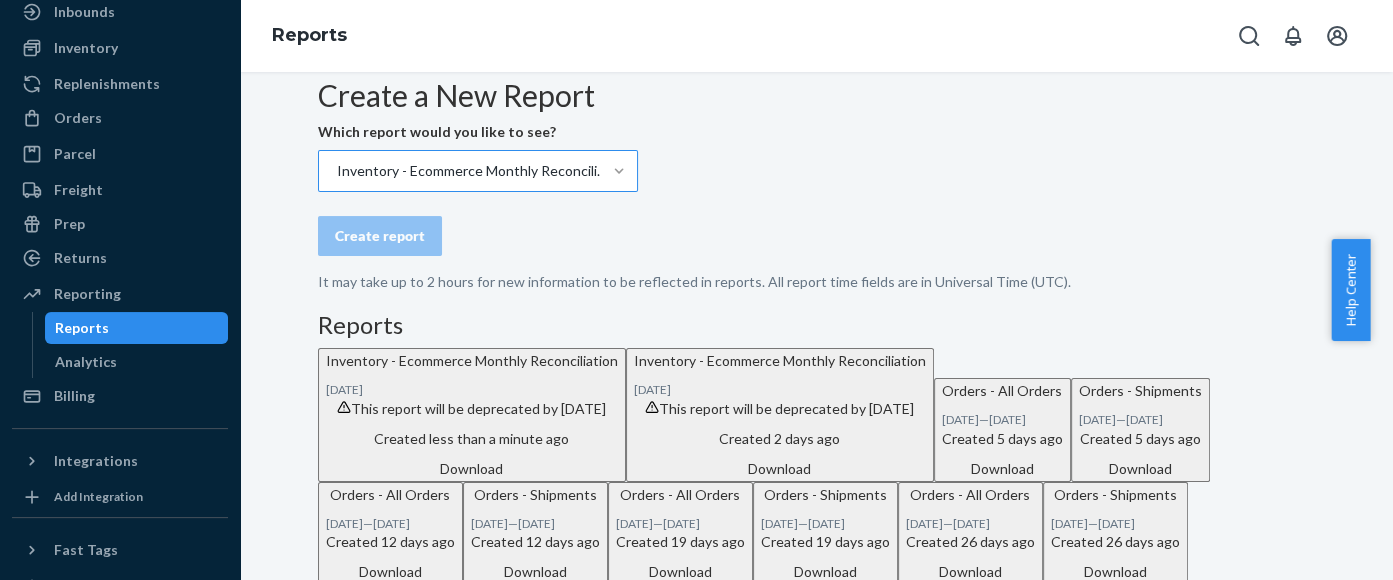 click on "Download" at bounding box center [472, 469] 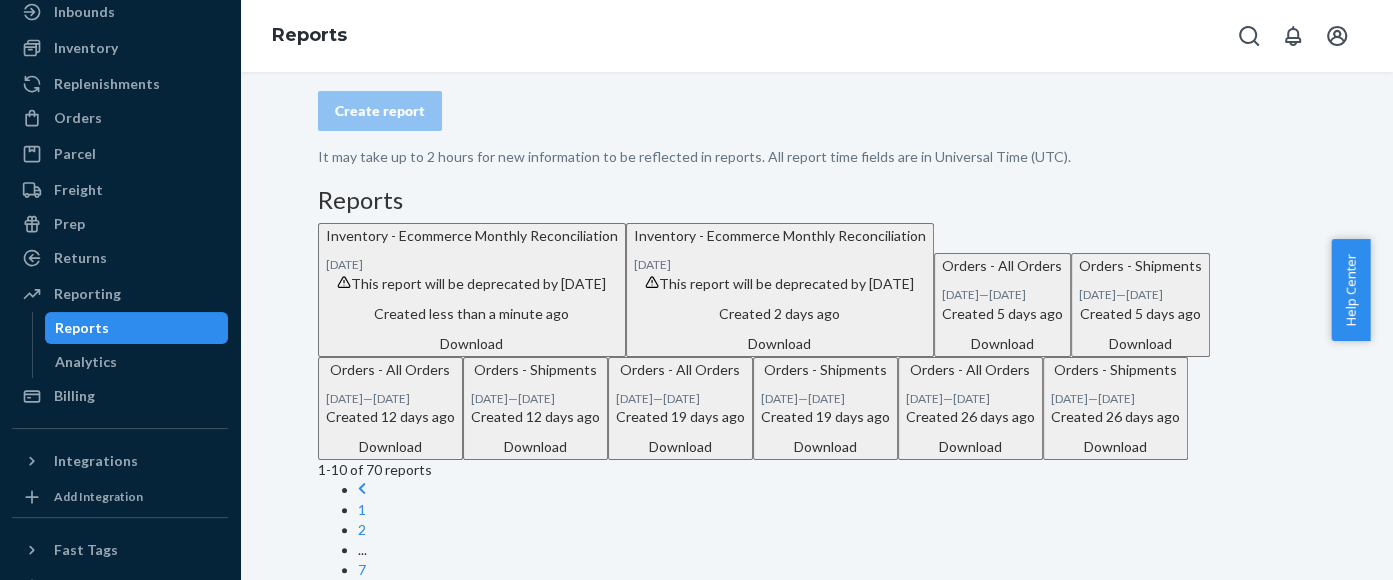 scroll, scrollTop: 155, scrollLeft: 0, axis: vertical 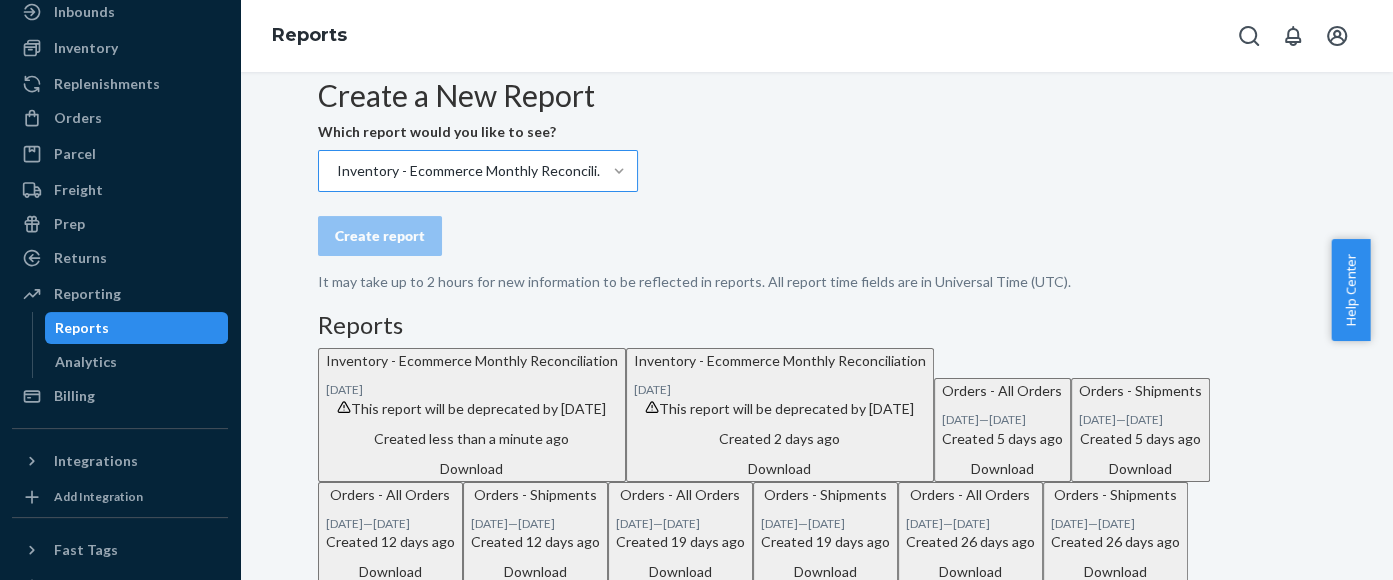 click at bounding box center (619, 171) 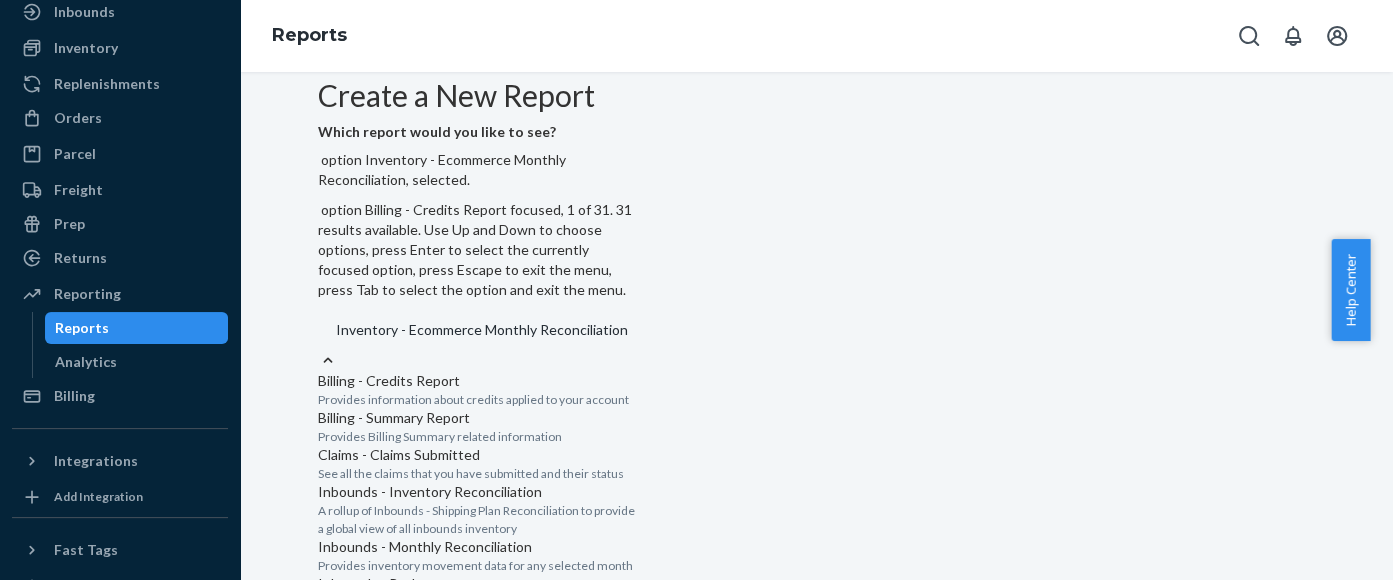 click at bounding box center (478, 360) 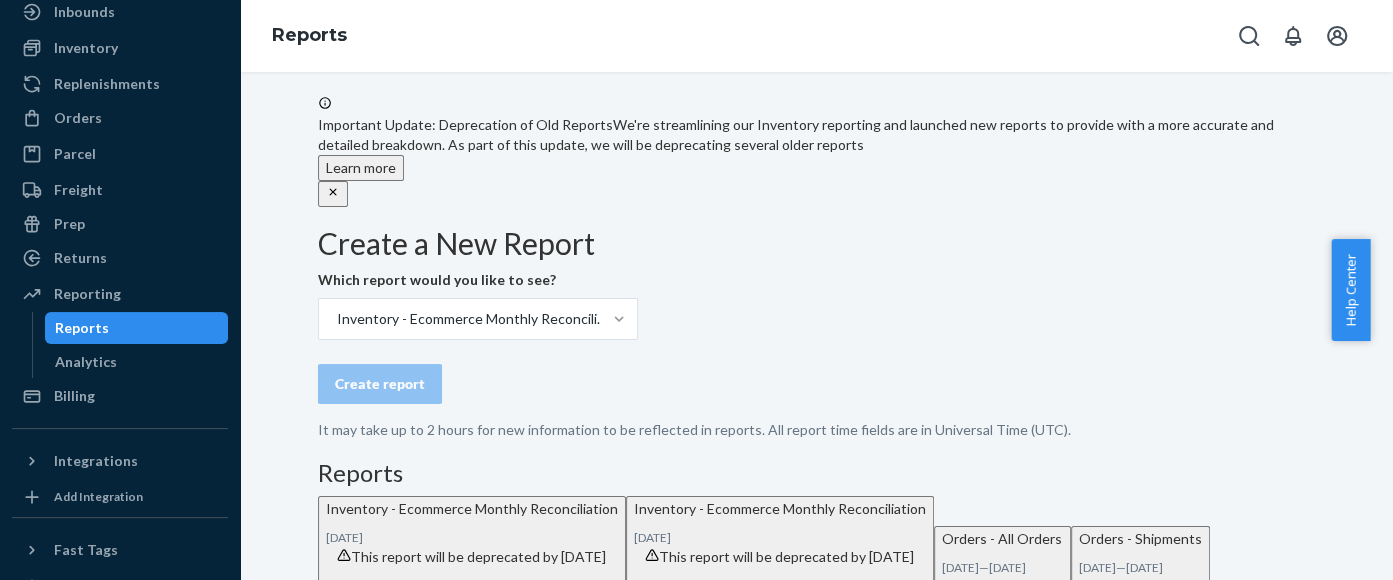scroll, scrollTop: 0, scrollLeft: 0, axis: both 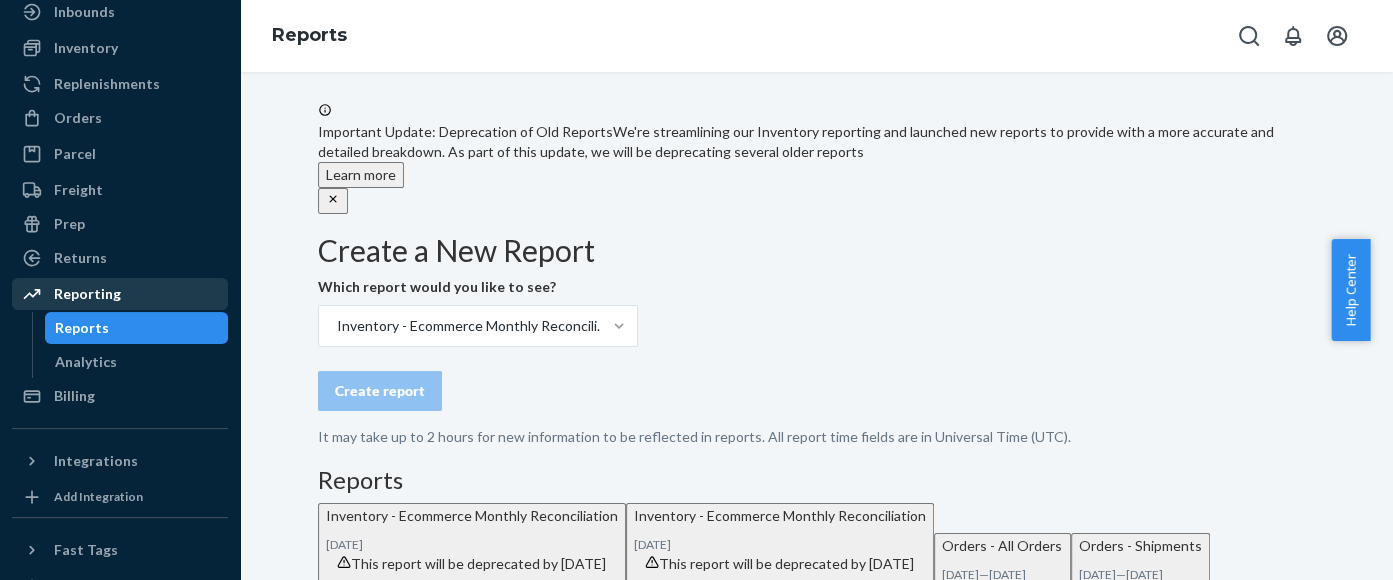 click on "Reporting" at bounding box center (87, 294) 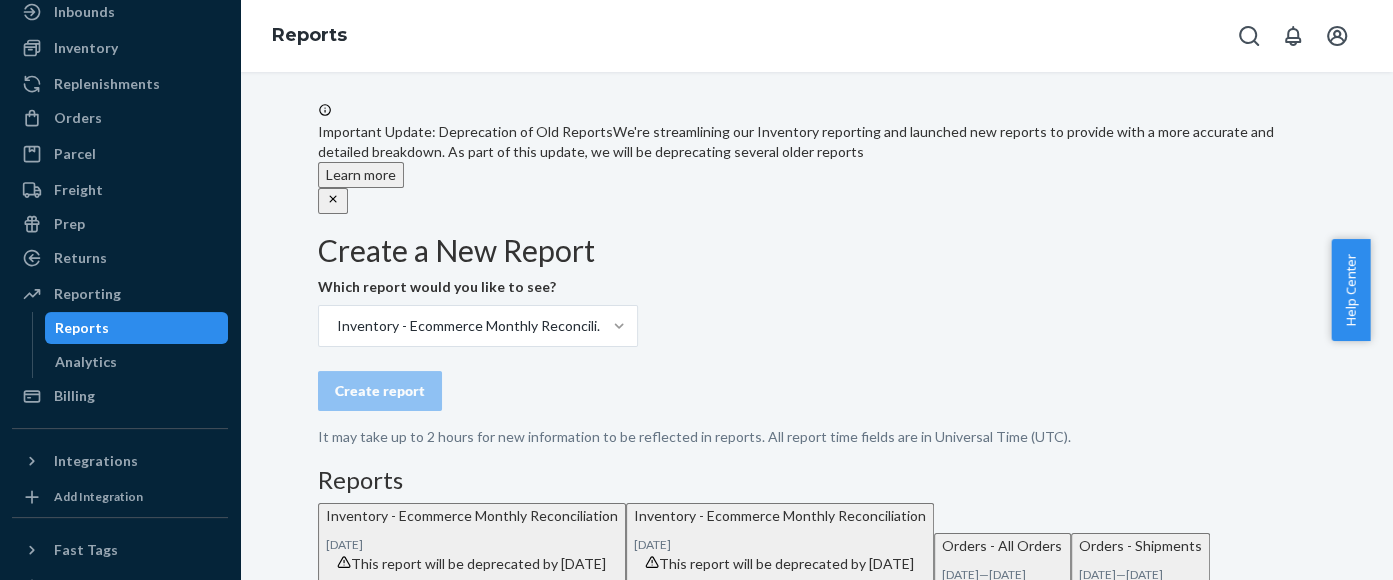 click on "Reports" at bounding box center [82, 328] 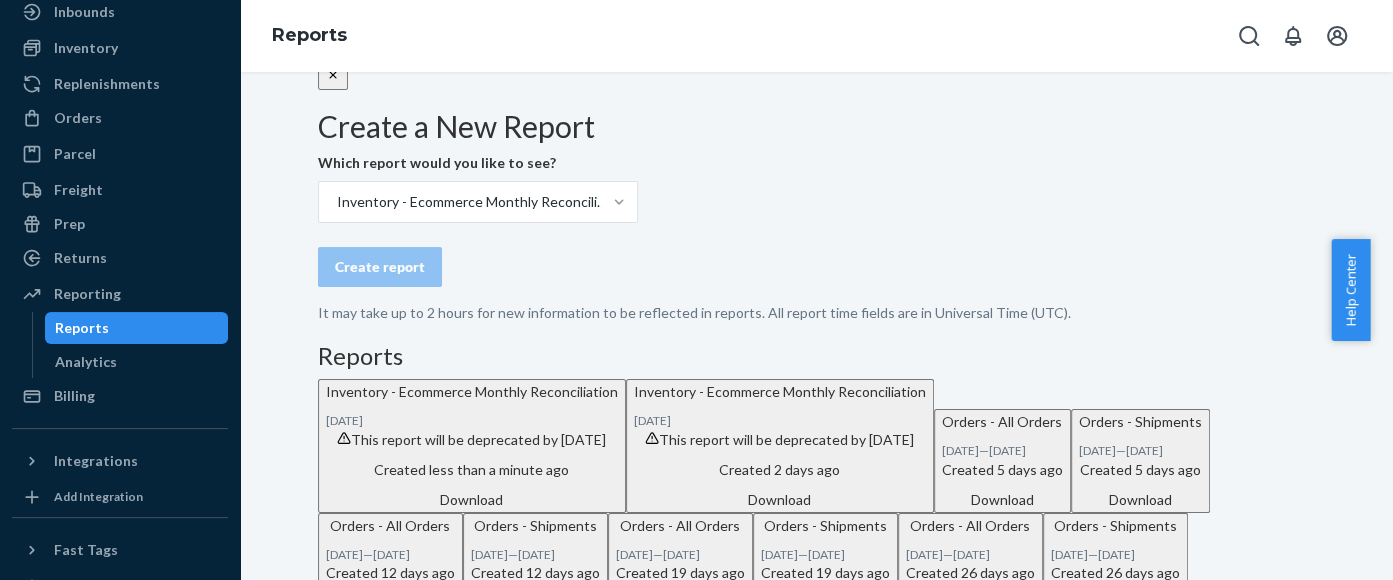 scroll, scrollTop: 250, scrollLeft: 0, axis: vertical 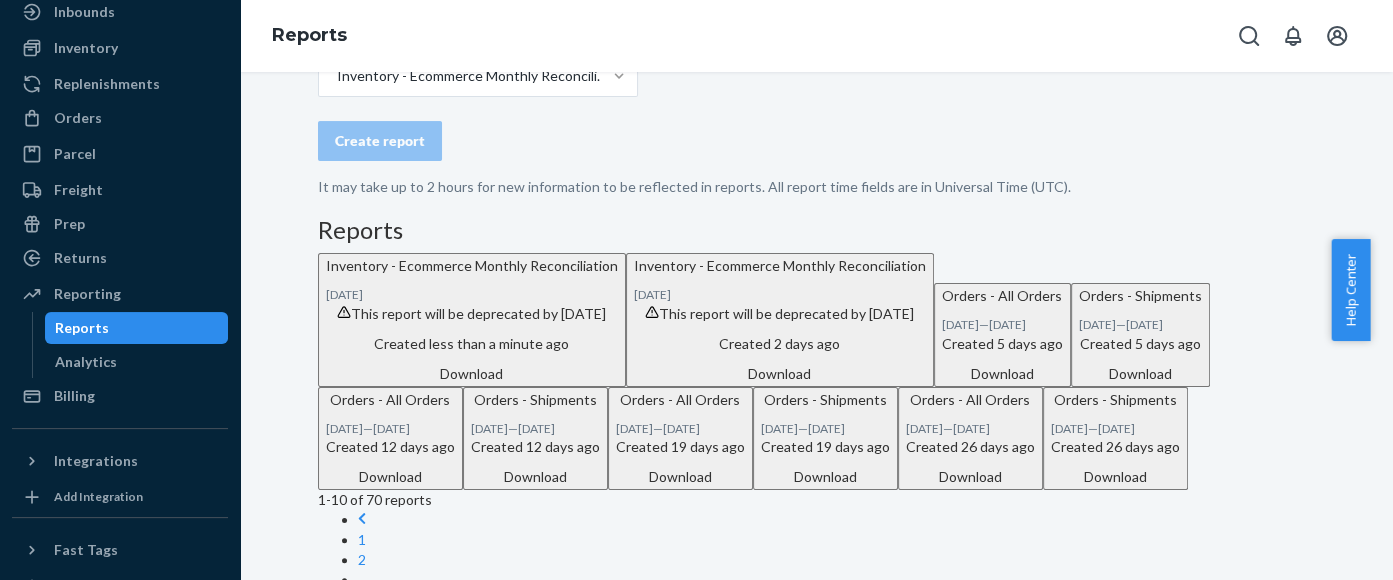 click on "Download" at bounding box center [472, 374] 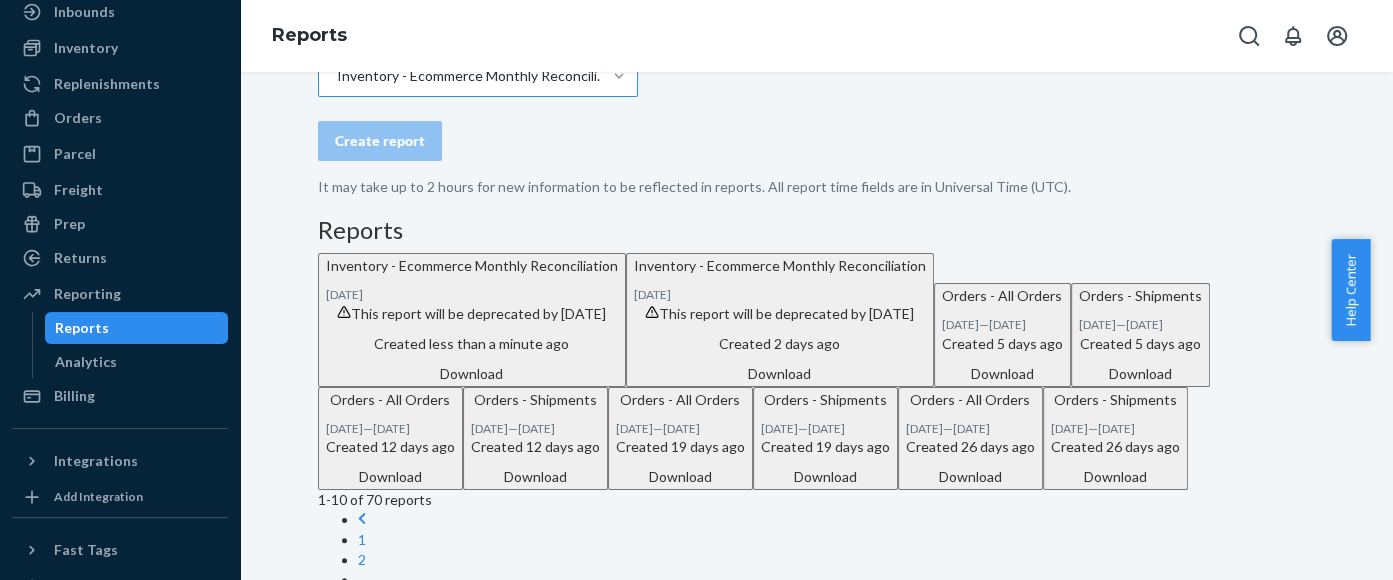 click on "Inventory - Ecommerce Monthly Reconciliation" at bounding box center [474, 76] 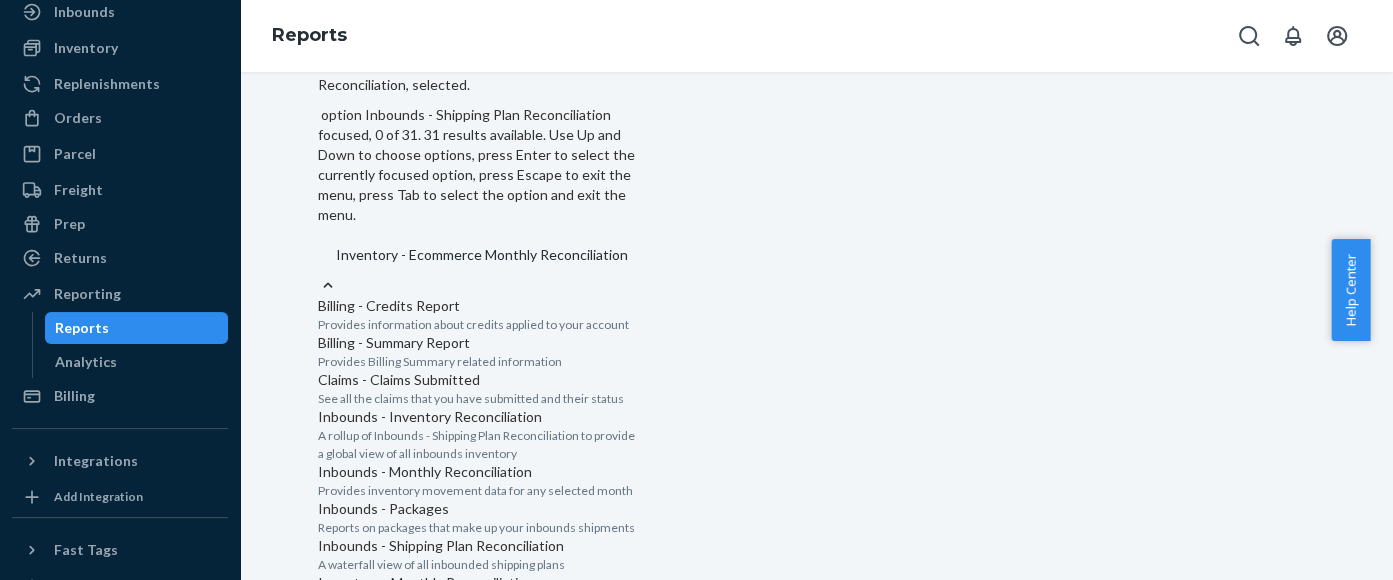 scroll, scrollTop: 500, scrollLeft: 0, axis: vertical 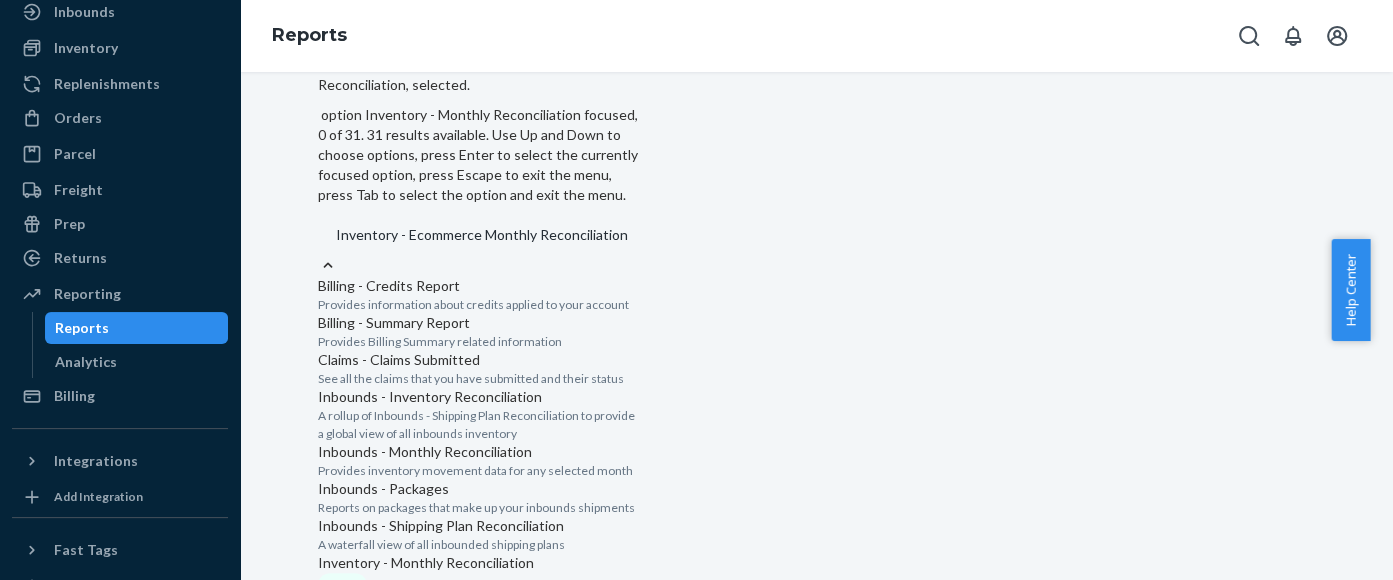 click on "Provides start- and end-of-month on hand balances for all in-Network ecommerce products for monthly accounting reconciliation. Also provides high-level reasons for the monthly quantity change." at bounding box center (478, 642) 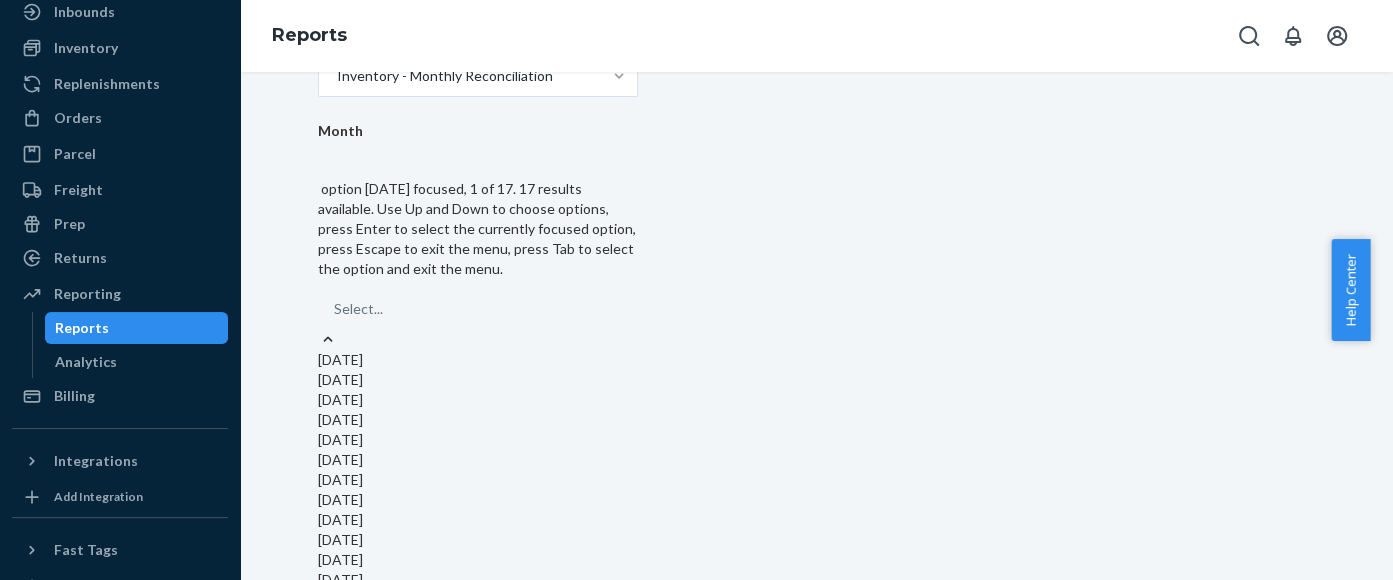 click at bounding box center (328, 339) 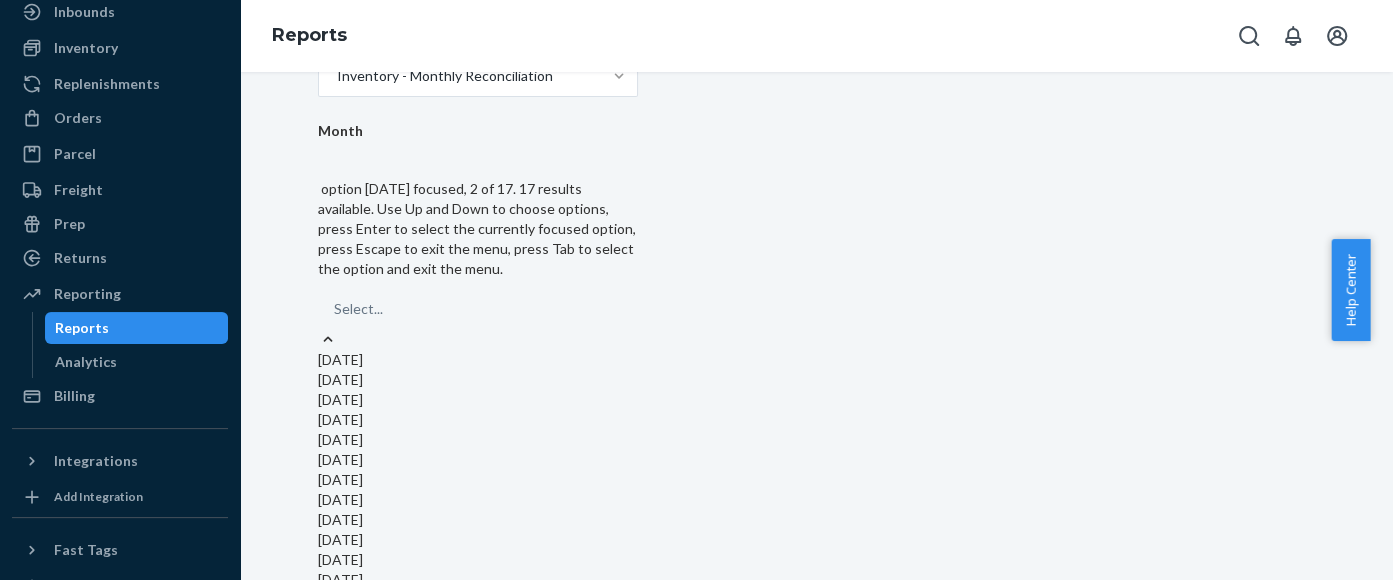 click on "May 2025" at bounding box center (478, 380) 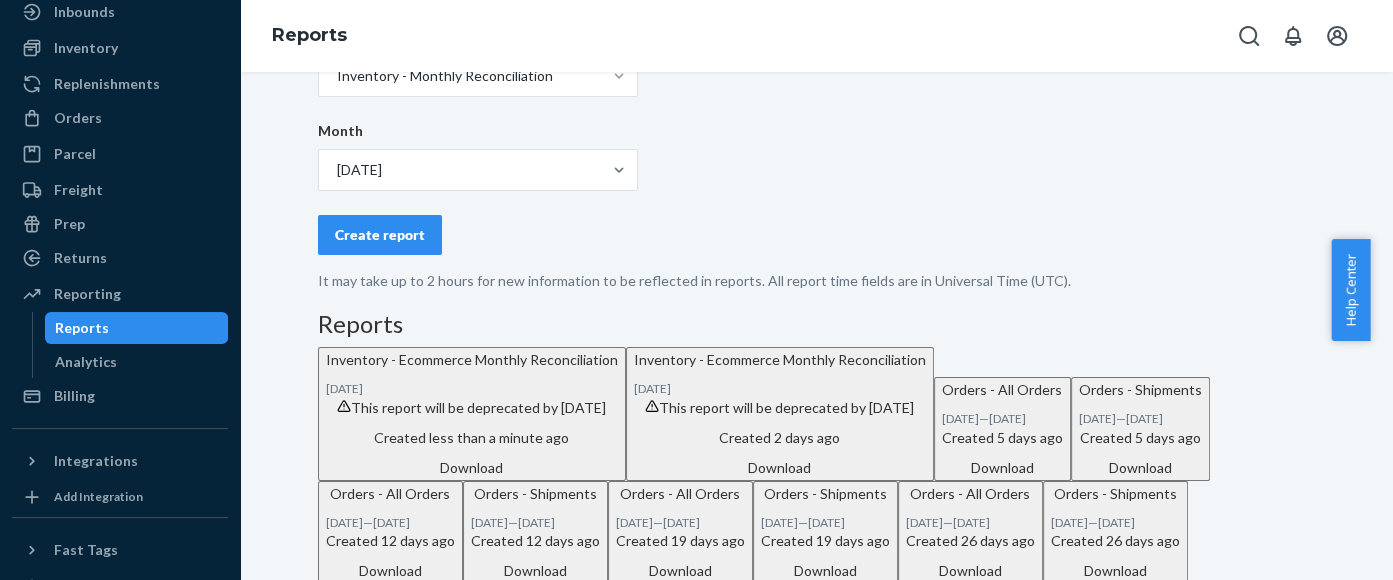 click on "Create report" at bounding box center (380, 235) 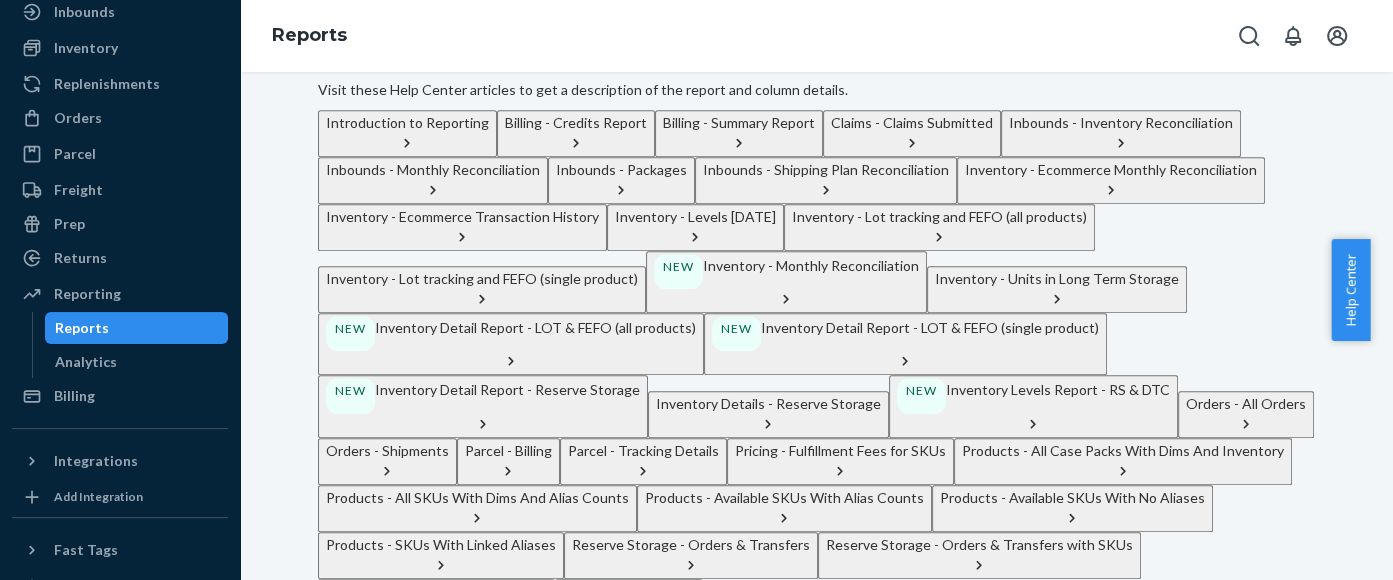 scroll, scrollTop: 1124, scrollLeft: 0, axis: vertical 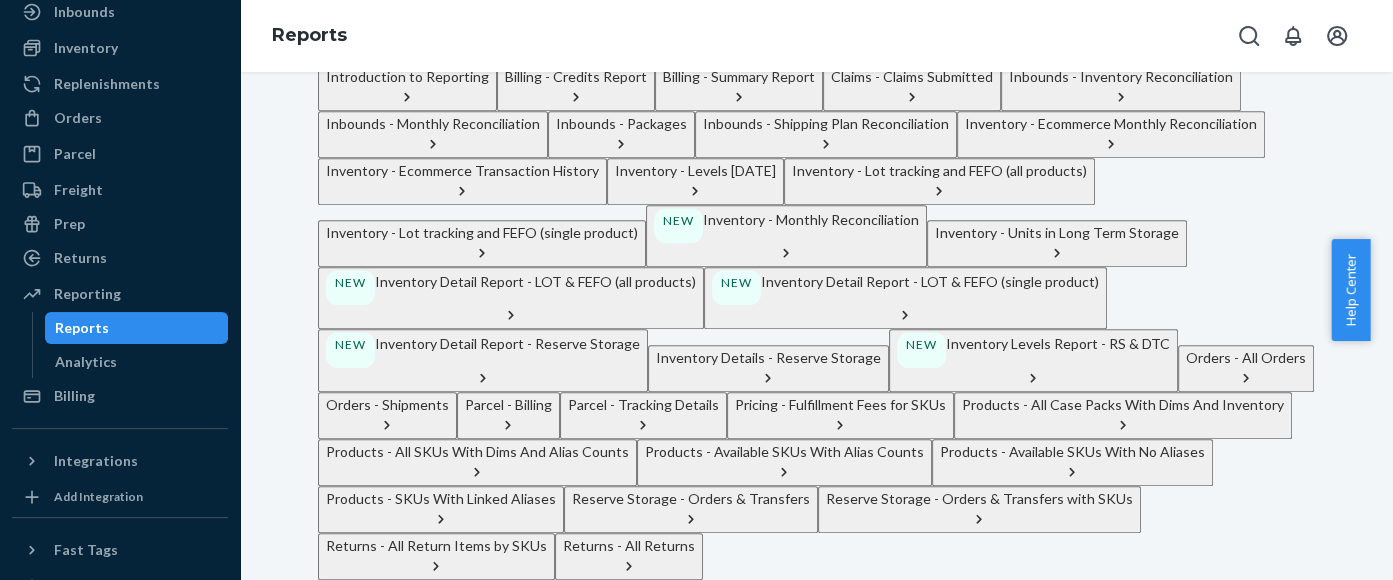 click at bounding box center (362, -33) 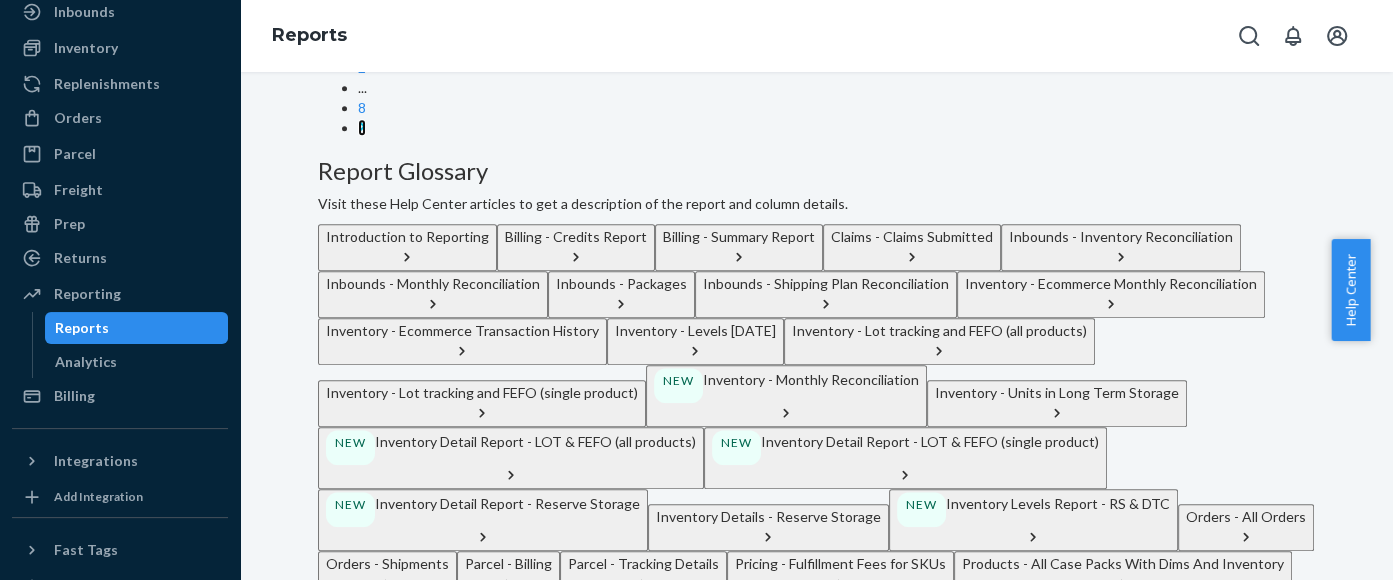 scroll, scrollTop: 750, scrollLeft: 0, axis: vertical 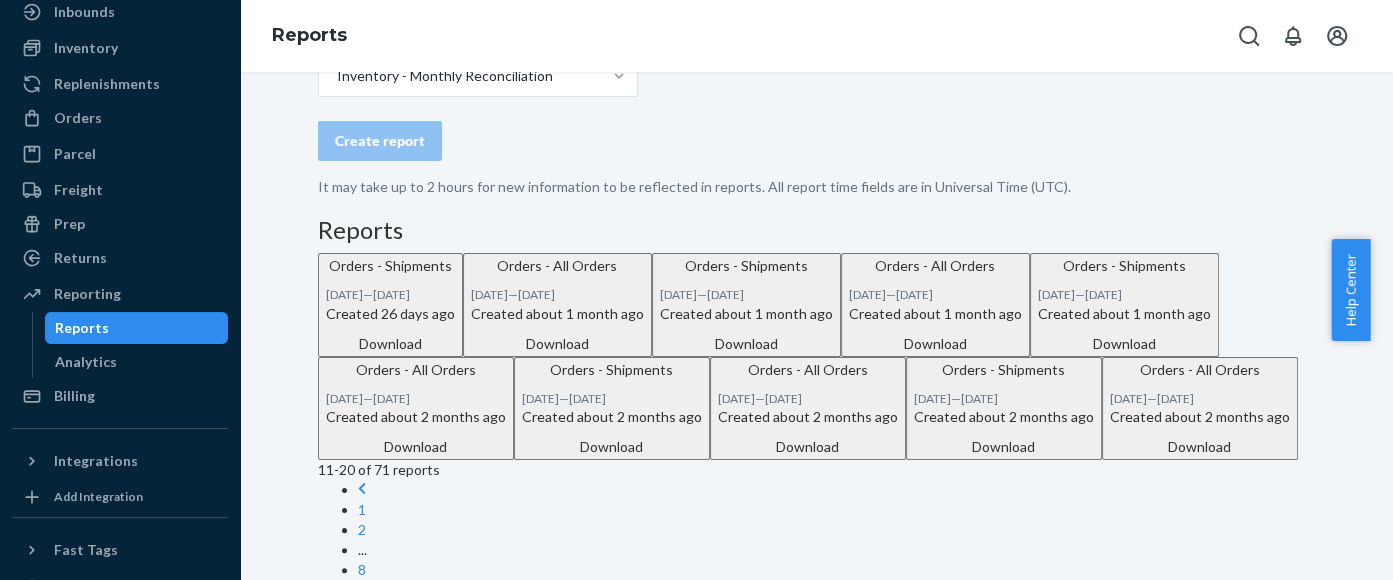 click on "Download" at bounding box center (390, 344) 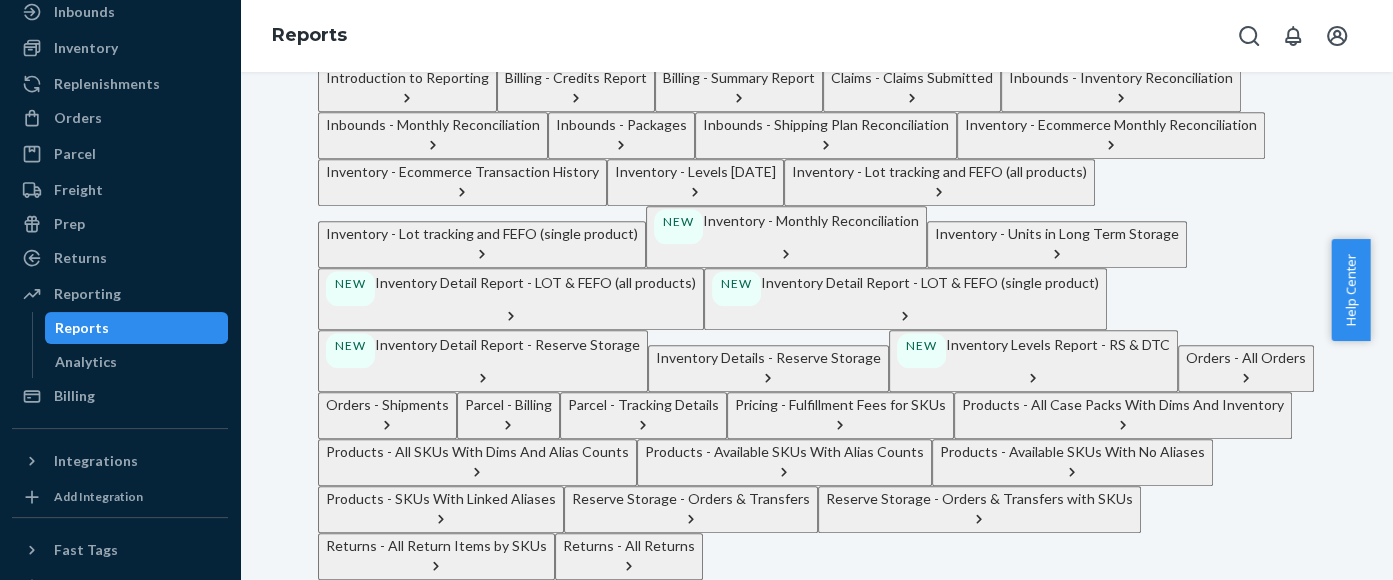 scroll, scrollTop: 921, scrollLeft: 0, axis: vertical 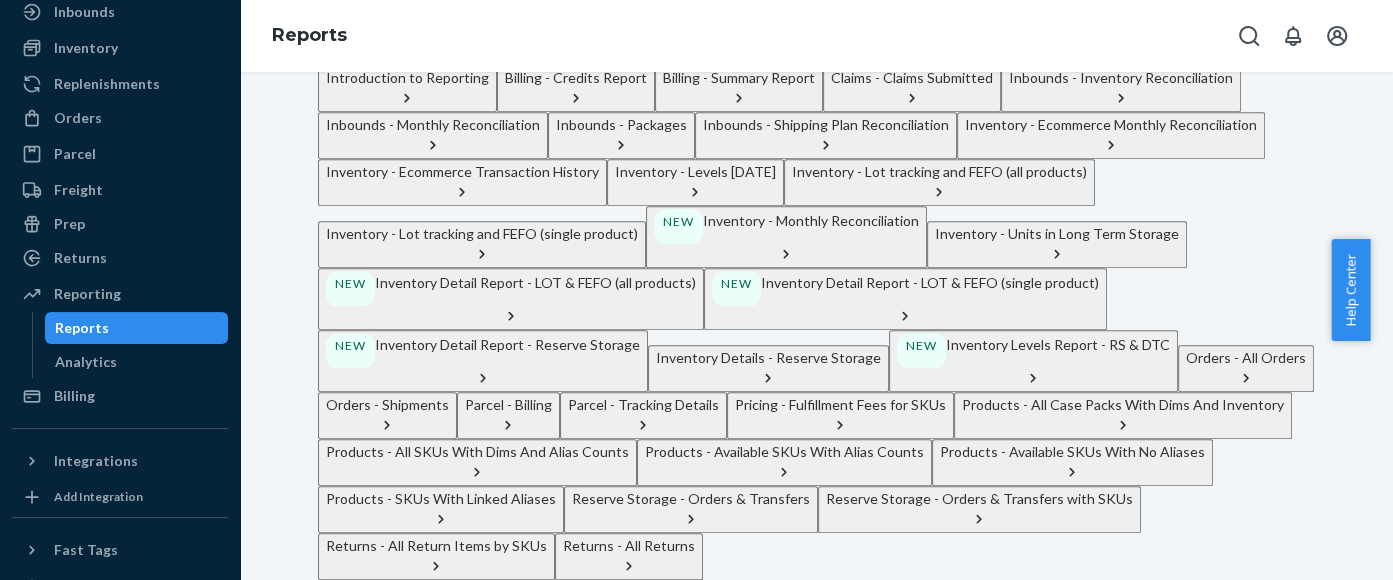 click on "1" at bounding box center [362, -112] 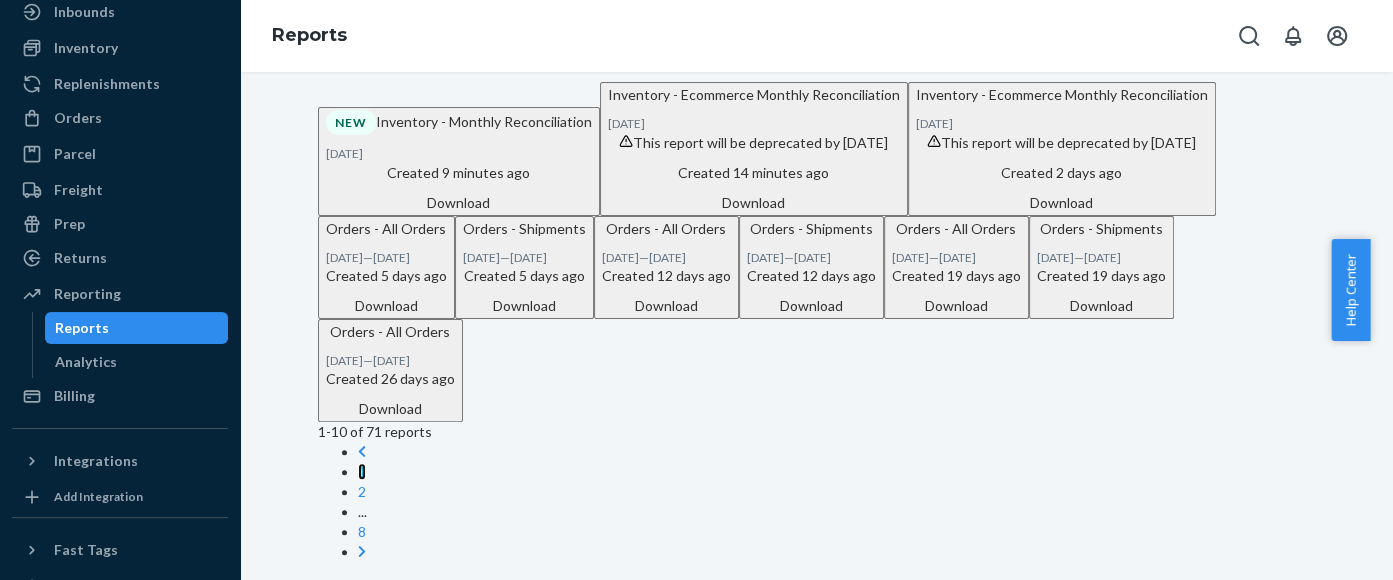 scroll, scrollTop: 296, scrollLeft: 0, axis: vertical 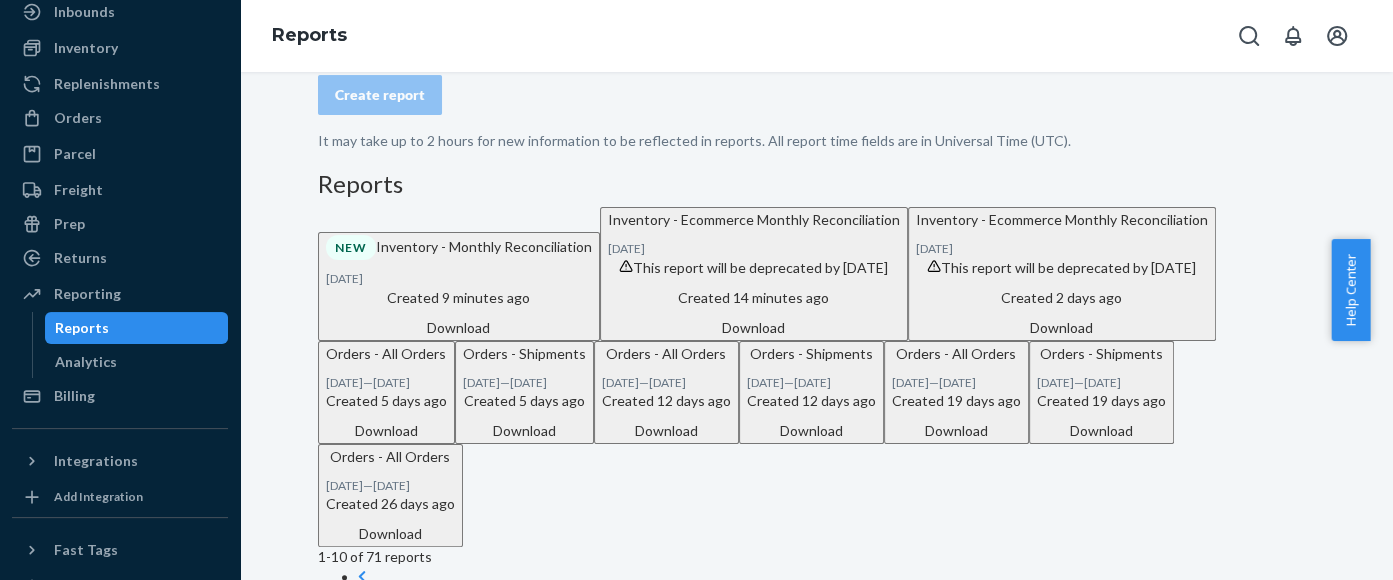 click on "Download" at bounding box center (459, 328) 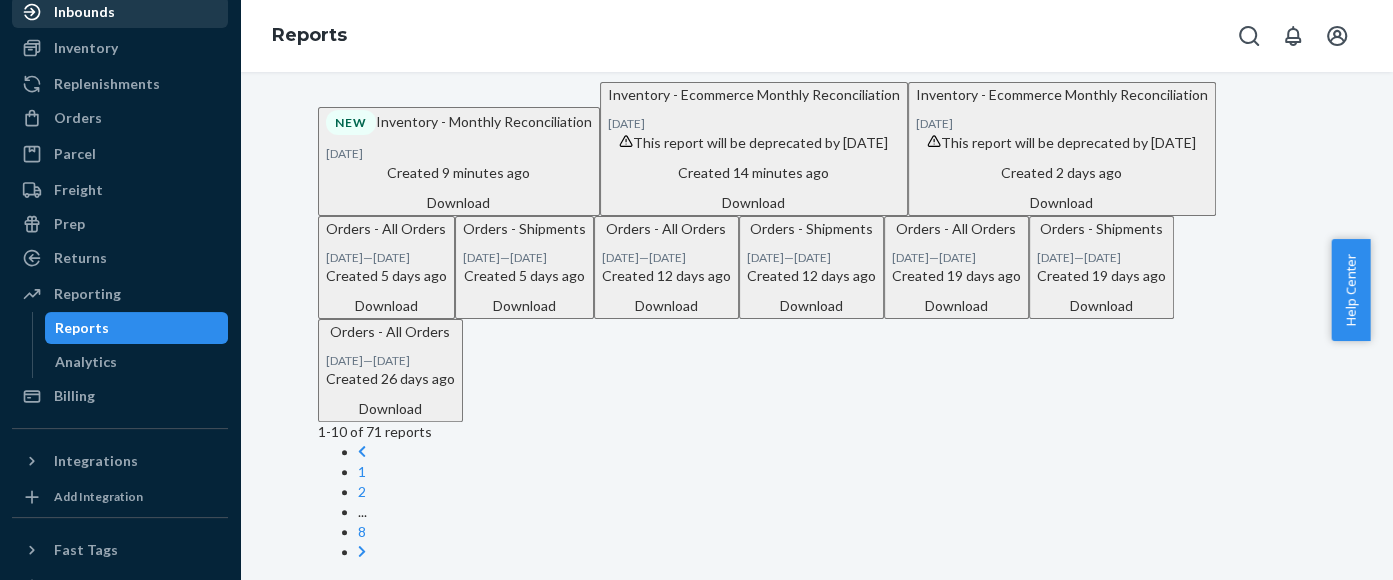 click on "Inbounds" at bounding box center [120, 12] 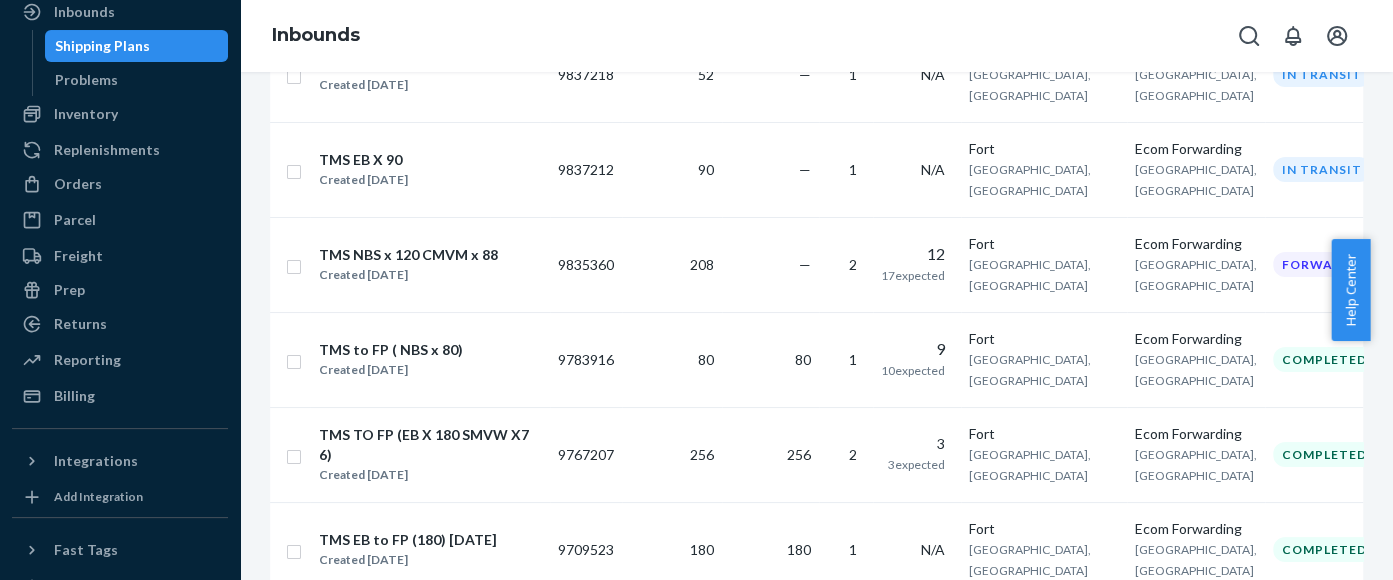 scroll, scrollTop: 624, scrollLeft: 0, axis: vertical 